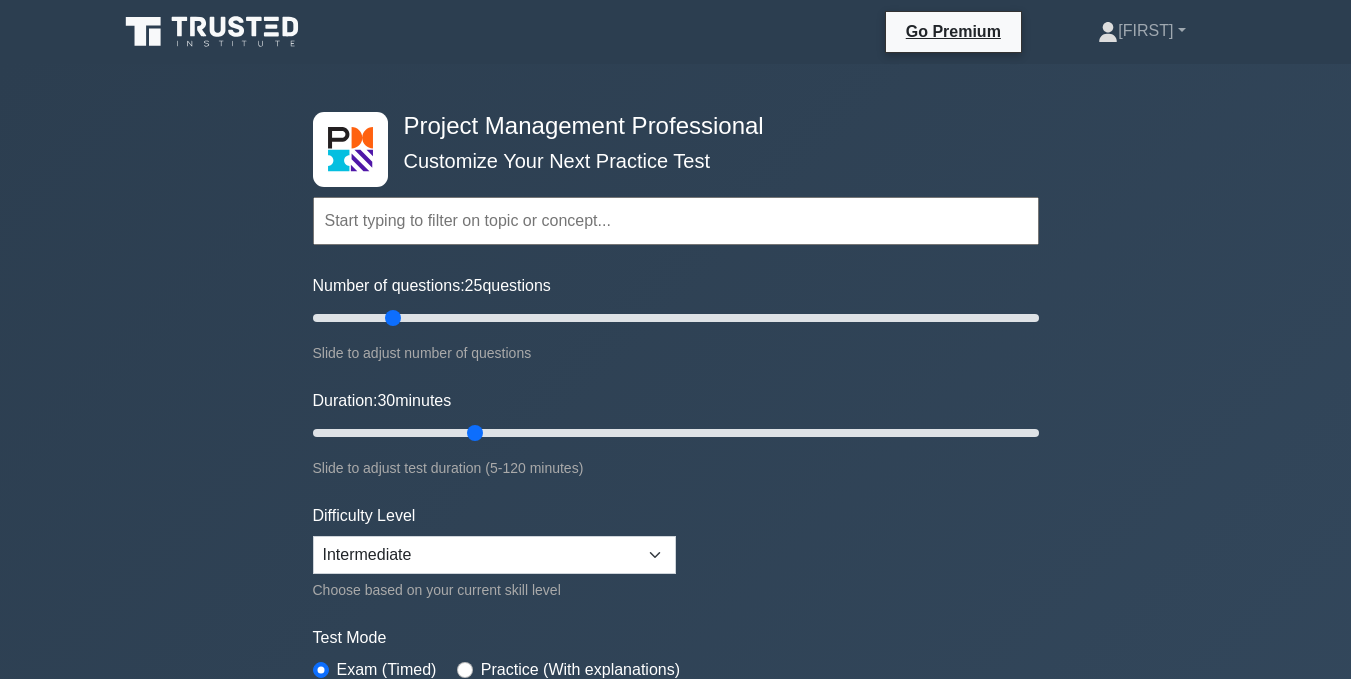 scroll, scrollTop: 0, scrollLeft: 0, axis: both 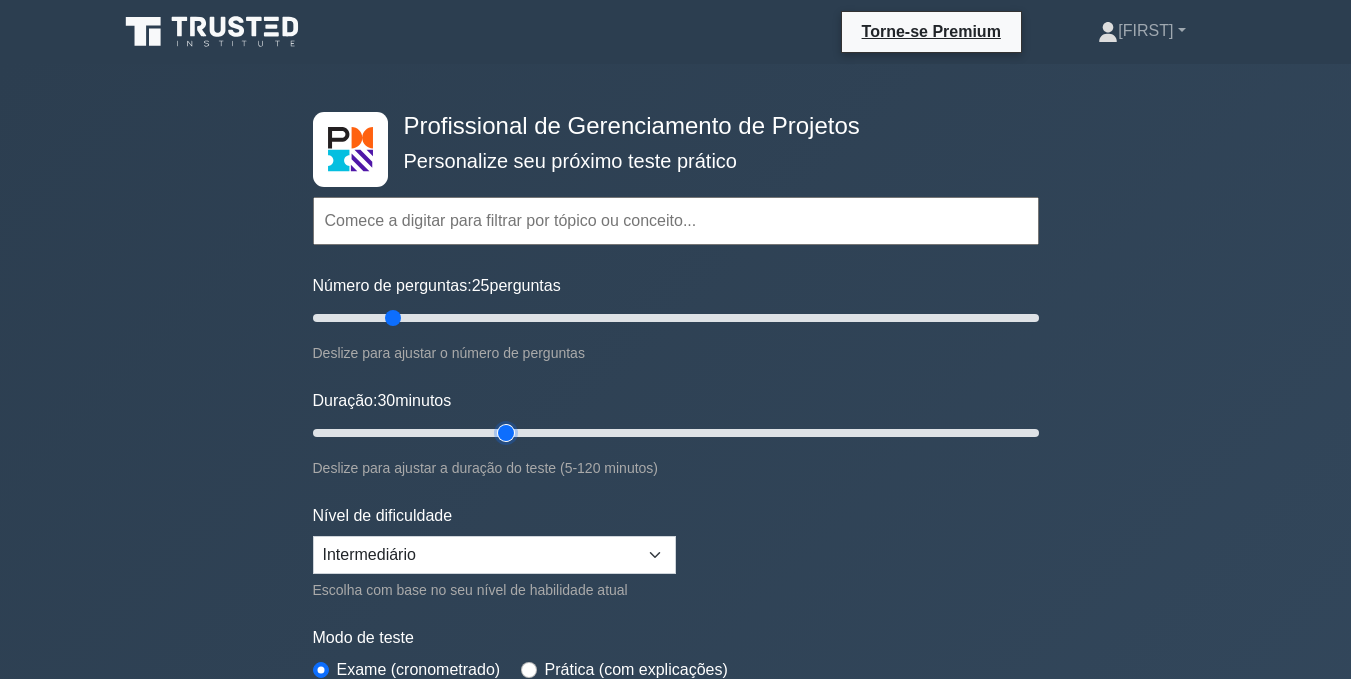 drag, startPoint x: 471, startPoint y: 426, endPoint x: 491, endPoint y: 429, distance: 20.22375 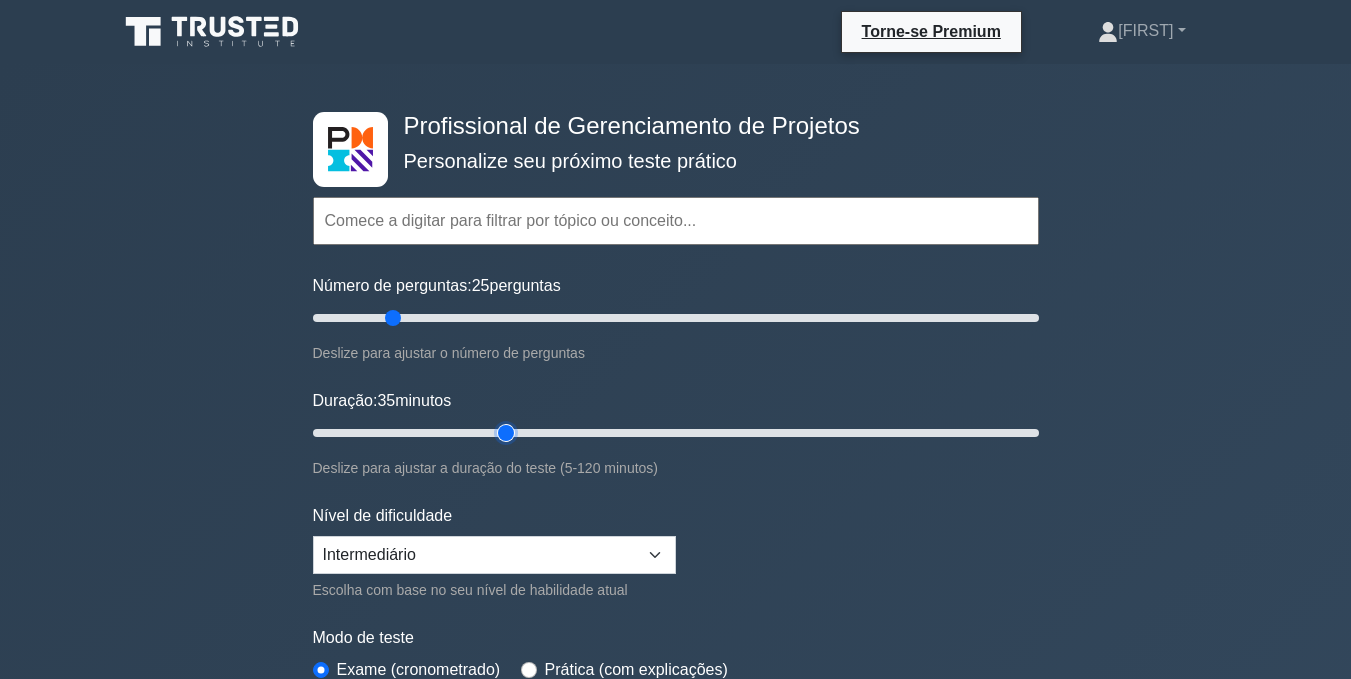 click on "Duração:  35  minutos" at bounding box center (676, 433) 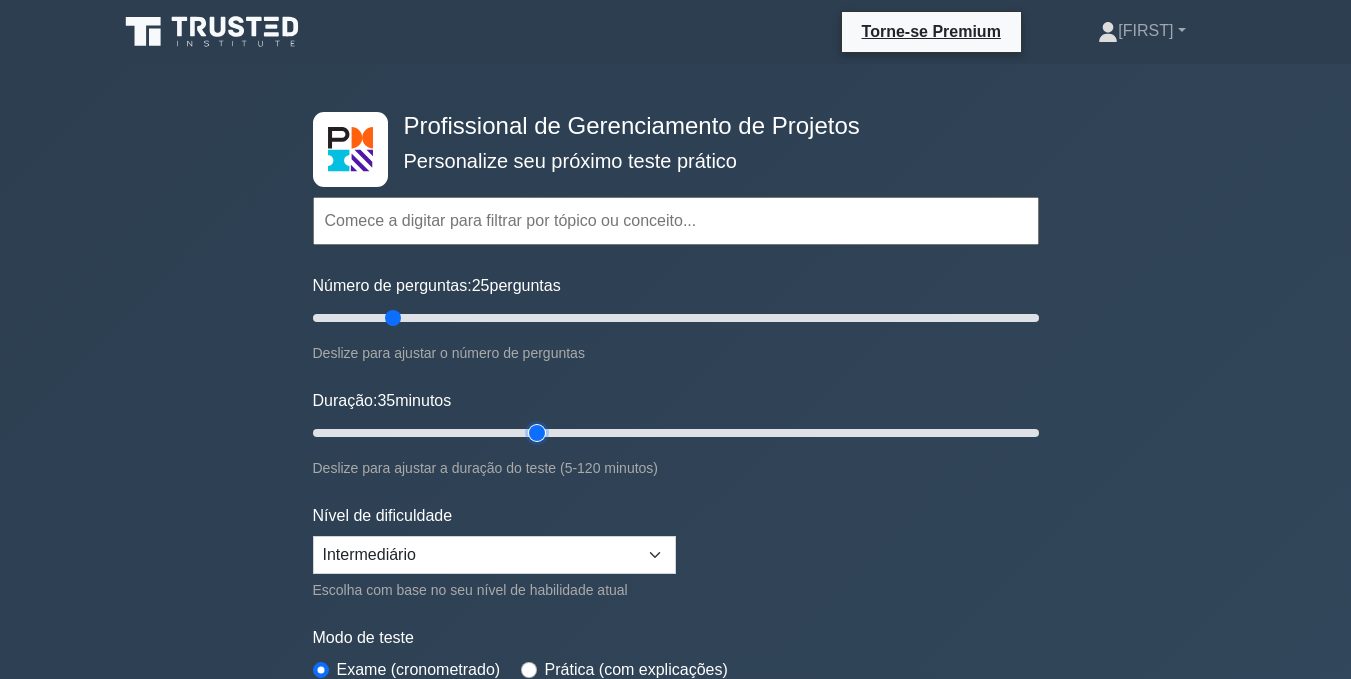 type on "40" 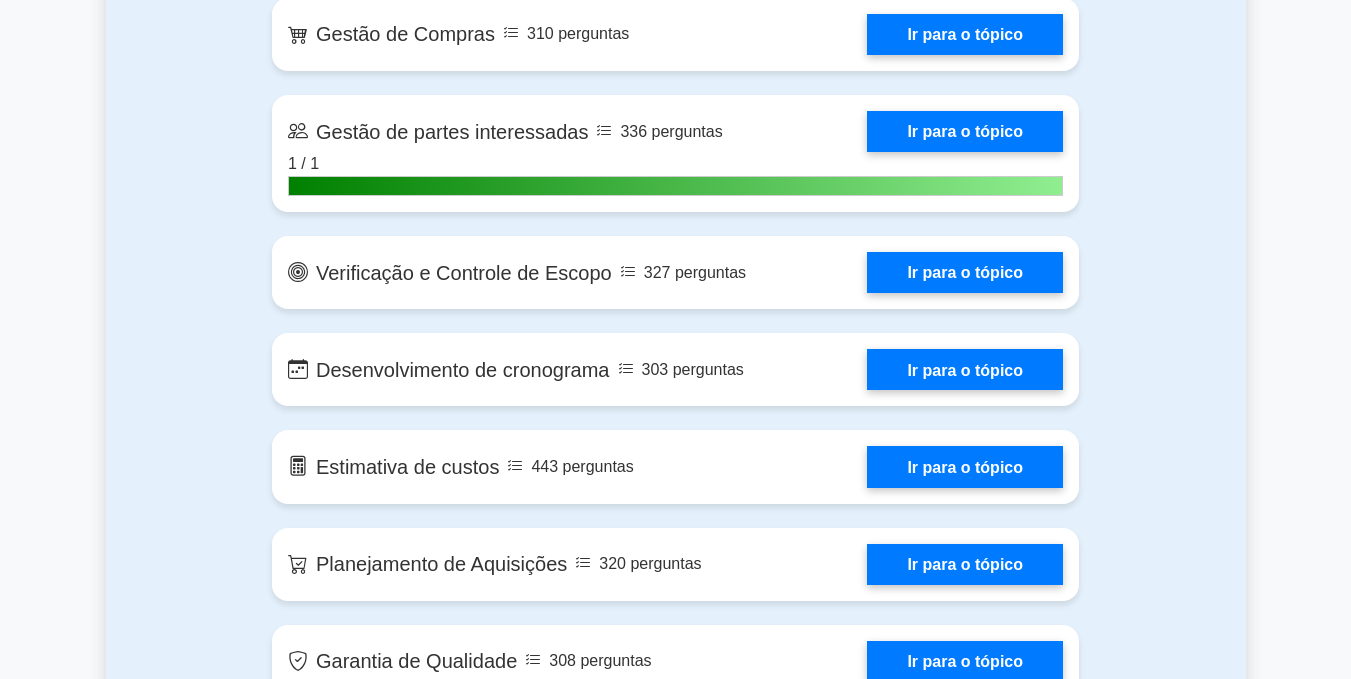 scroll, scrollTop: 2970, scrollLeft: 0, axis: vertical 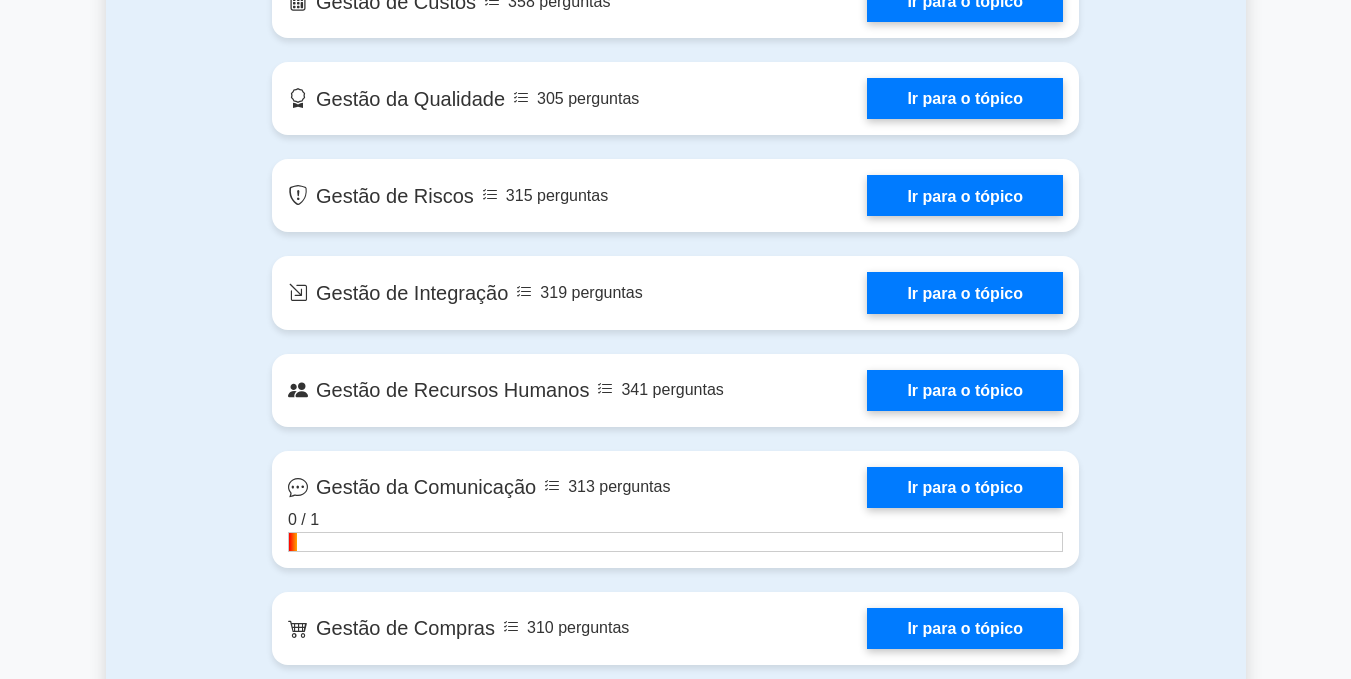 drag, startPoint x: 1347, startPoint y: 104, endPoint x: 1365, endPoint y: 89, distance: 23.43075 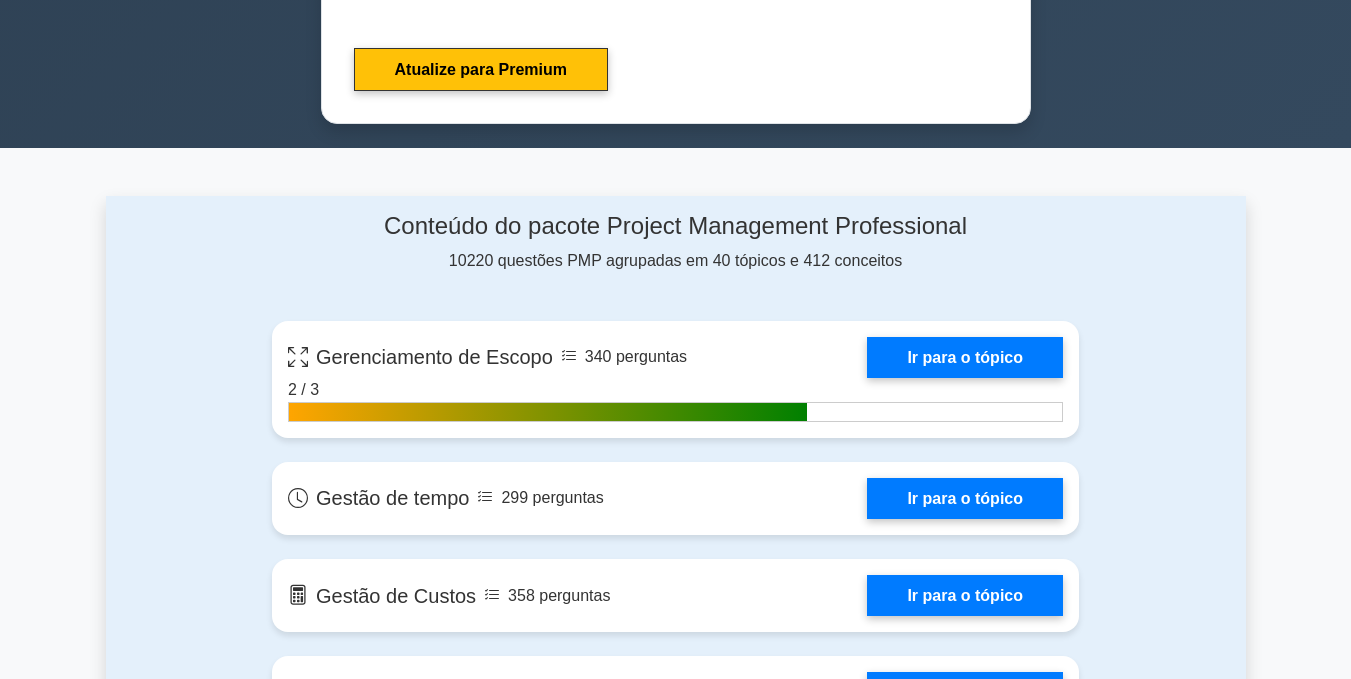 scroll, scrollTop: 594, scrollLeft: 0, axis: vertical 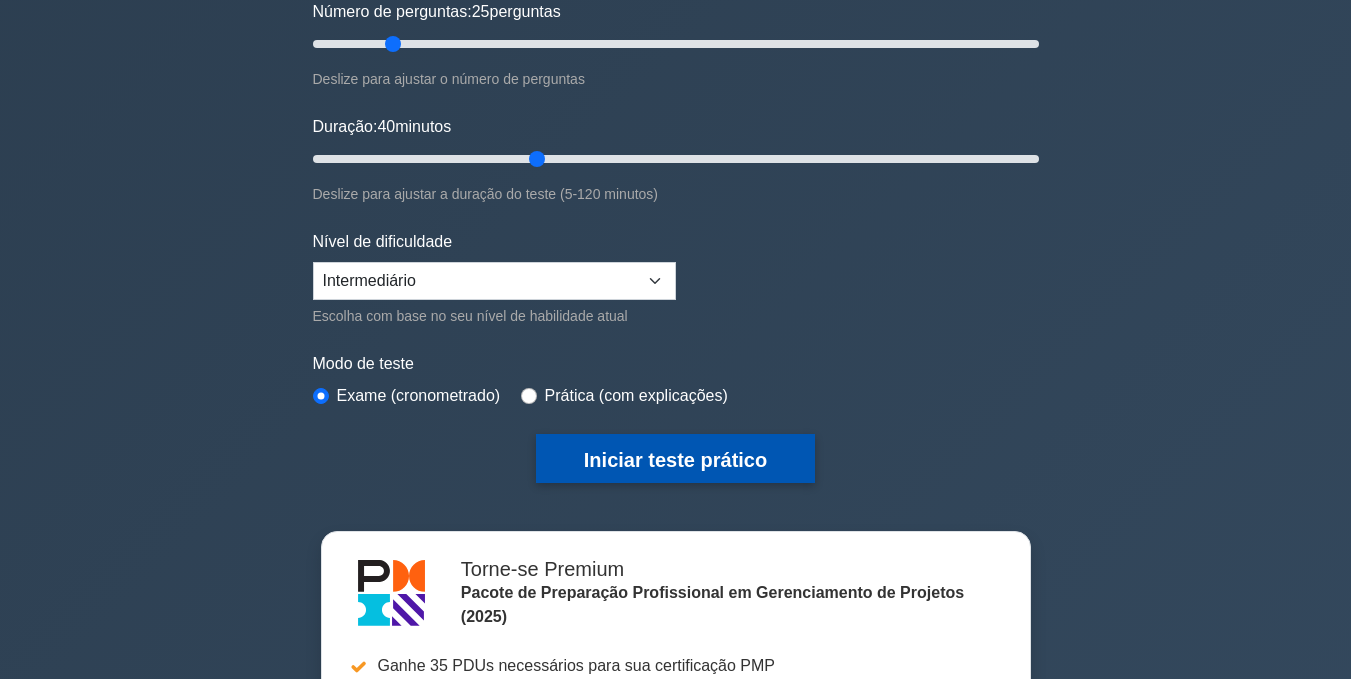 click on "Iniciar teste prático" at bounding box center [675, 460] 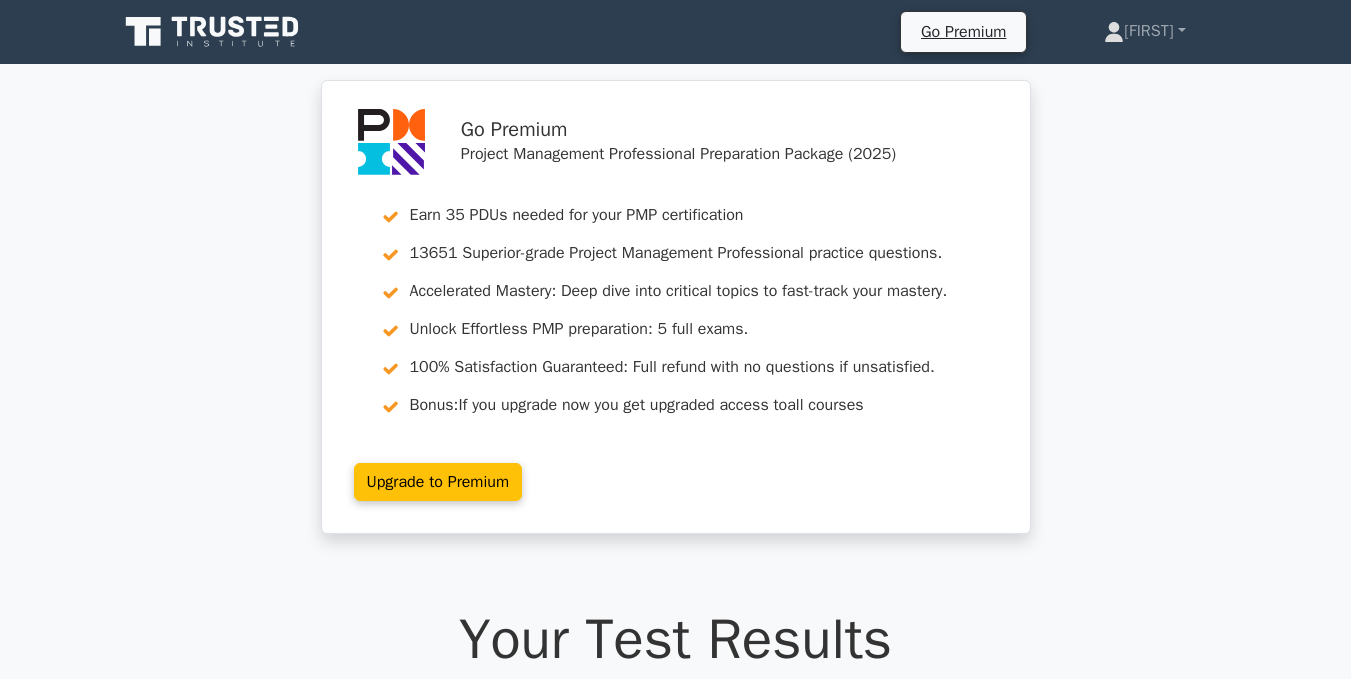 scroll, scrollTop: 0, scrollLeft: 0, axis: both 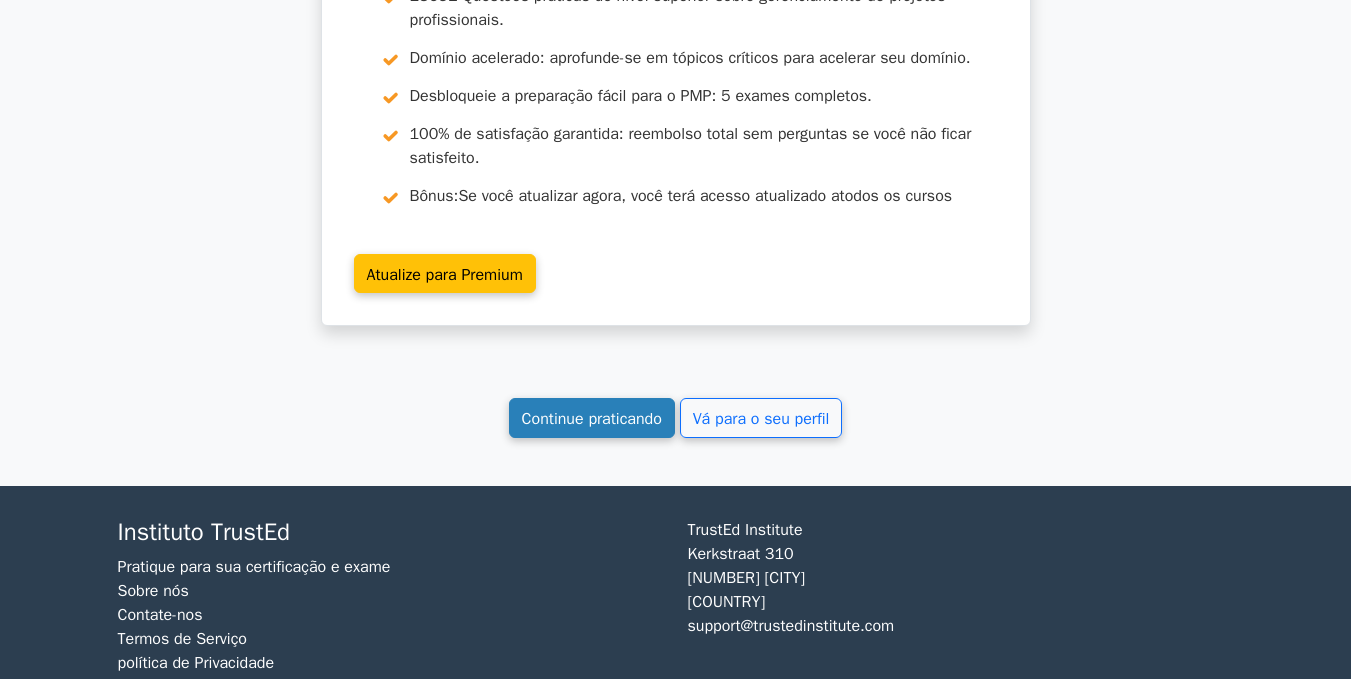 click on "Continue praticando" at bounding box center [592, 418] 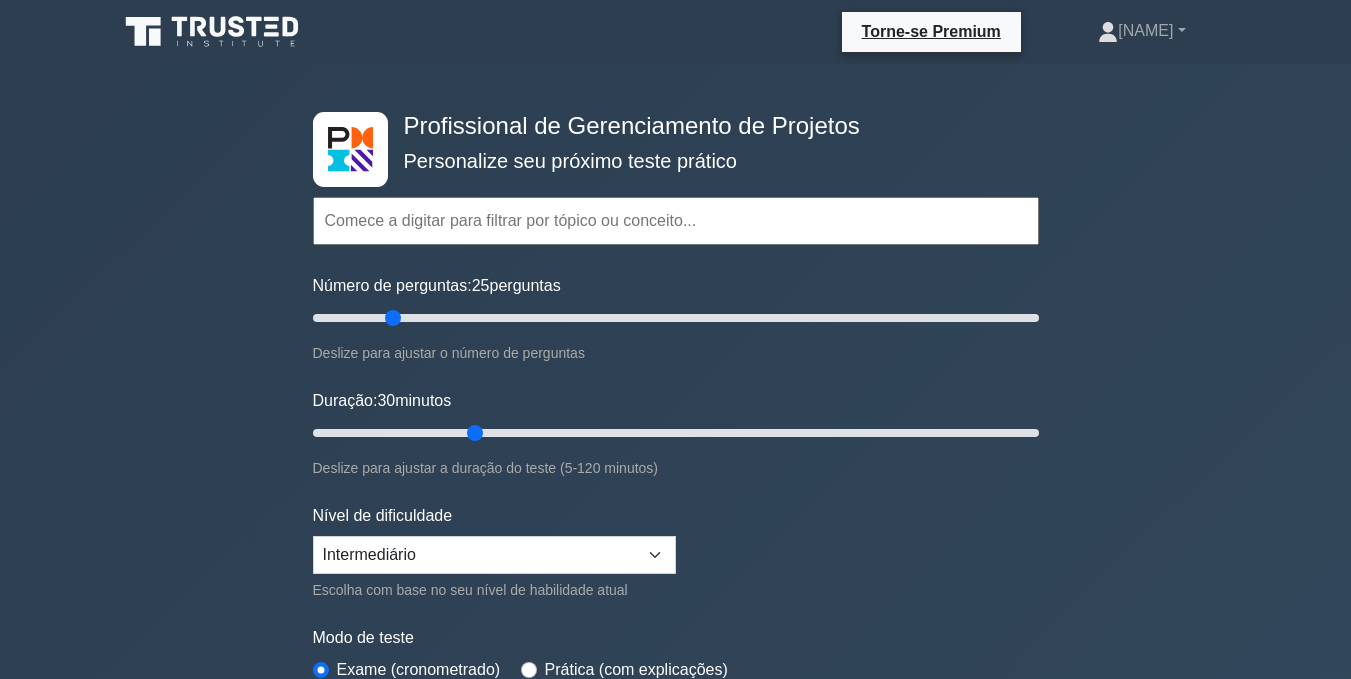 scroll, scrollTop: 0, scrollLeft: 0, axis: both 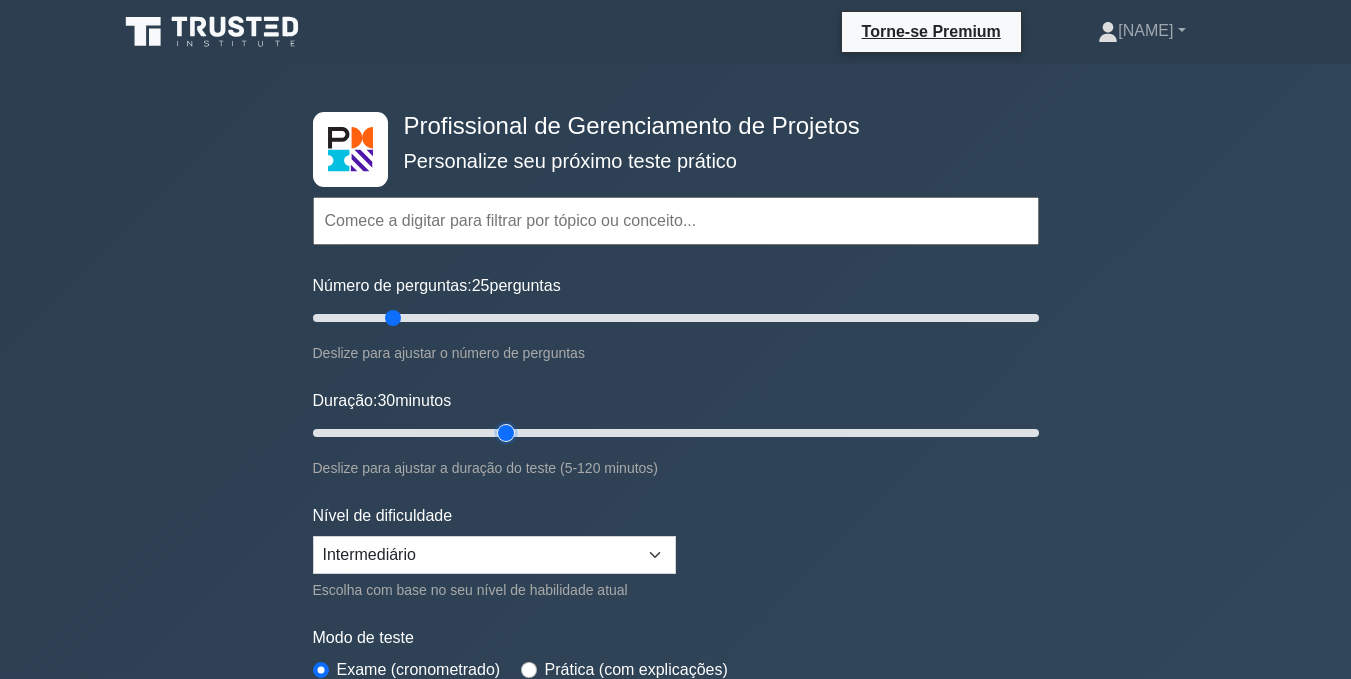 drag, startPoint x: 472, startPoint y: 433, endPoint x: 500, endPoint y: 433, distance: 28 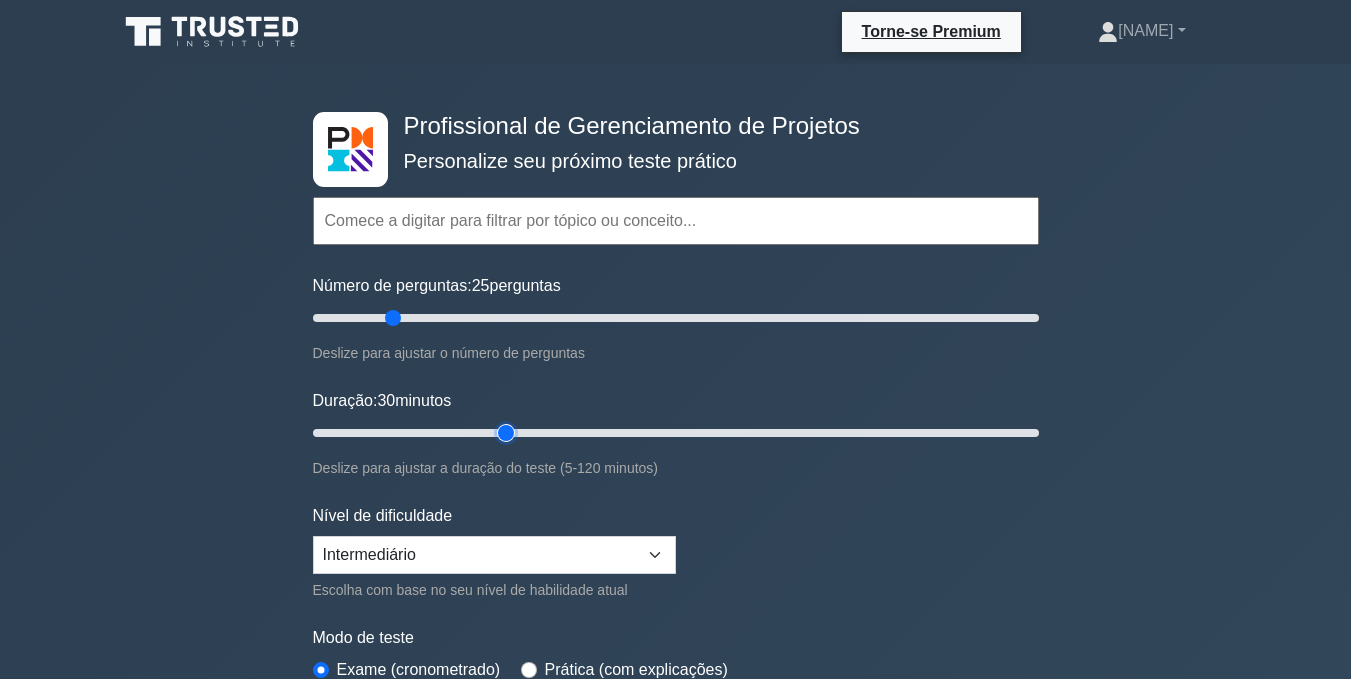 click on "Duração:  30  minutos" at bounding box center [676, 433] 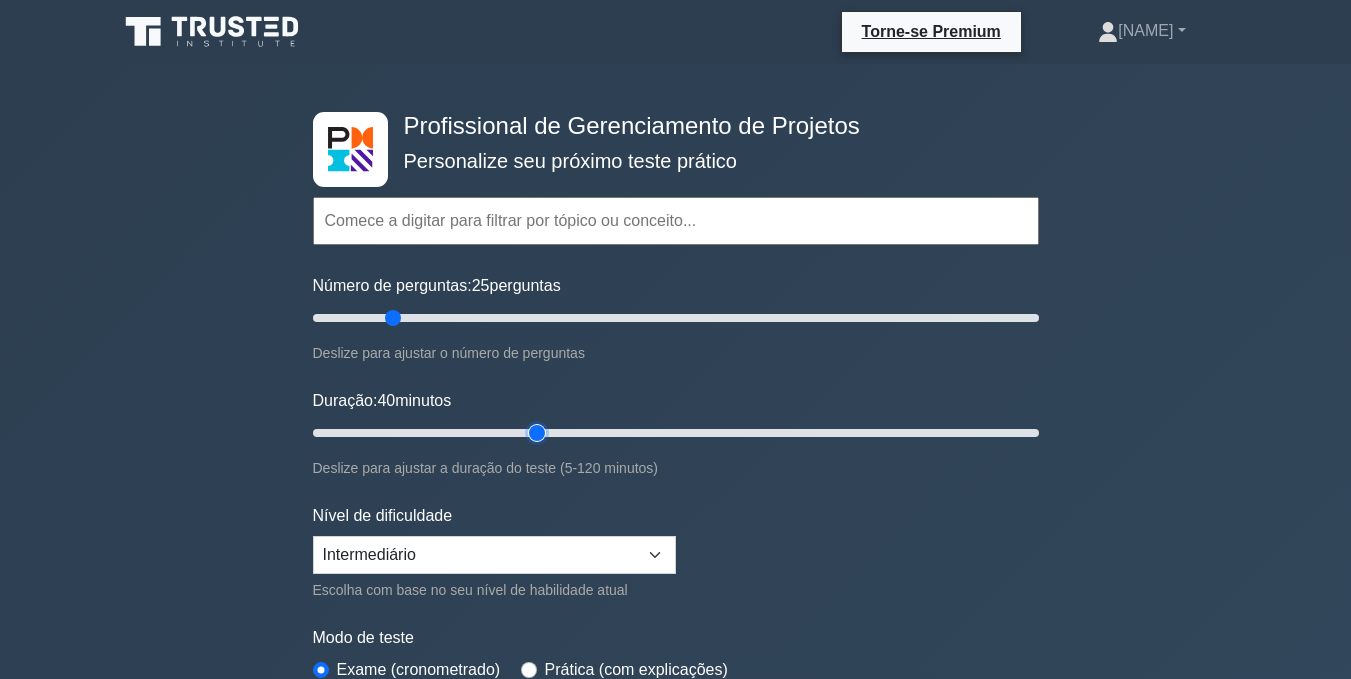 drag, startPoint x: 505, startPoint y: 433, endPoint x: 526, endPoint y: 435, distance: 21.095022 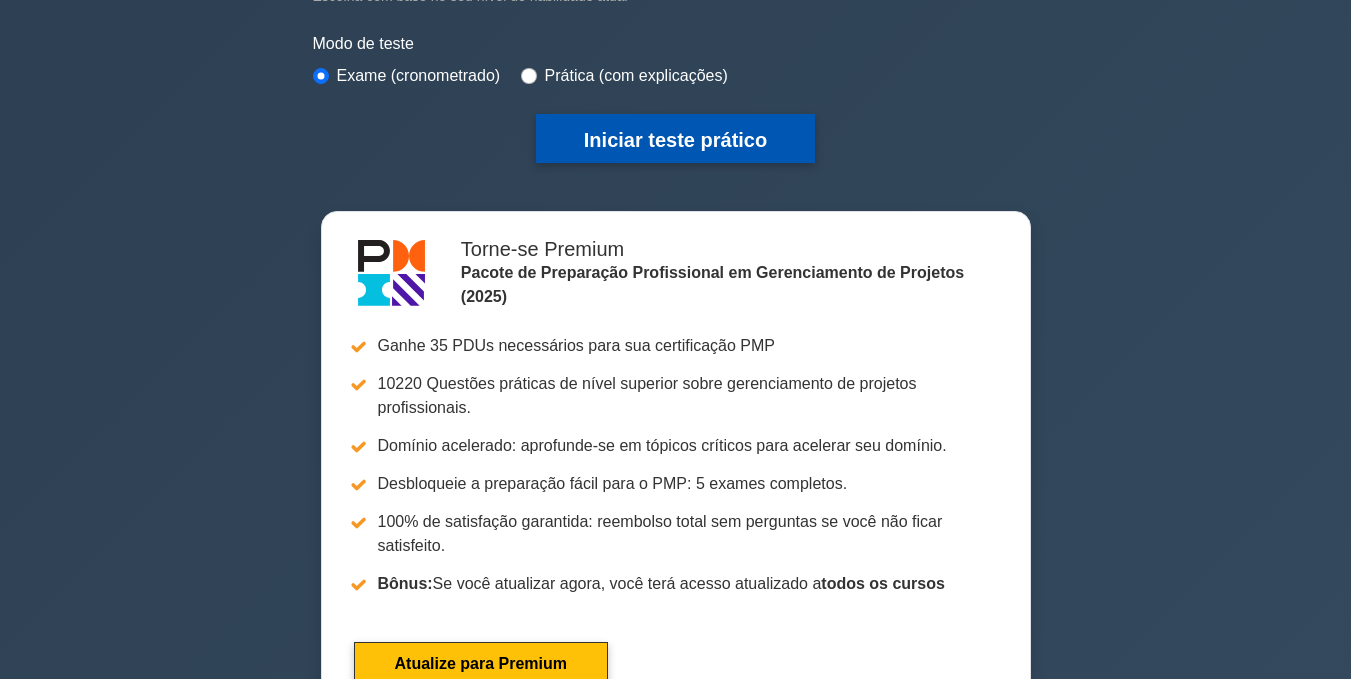 click on "Iniciar teste prático" at bounding box center (675, 140) 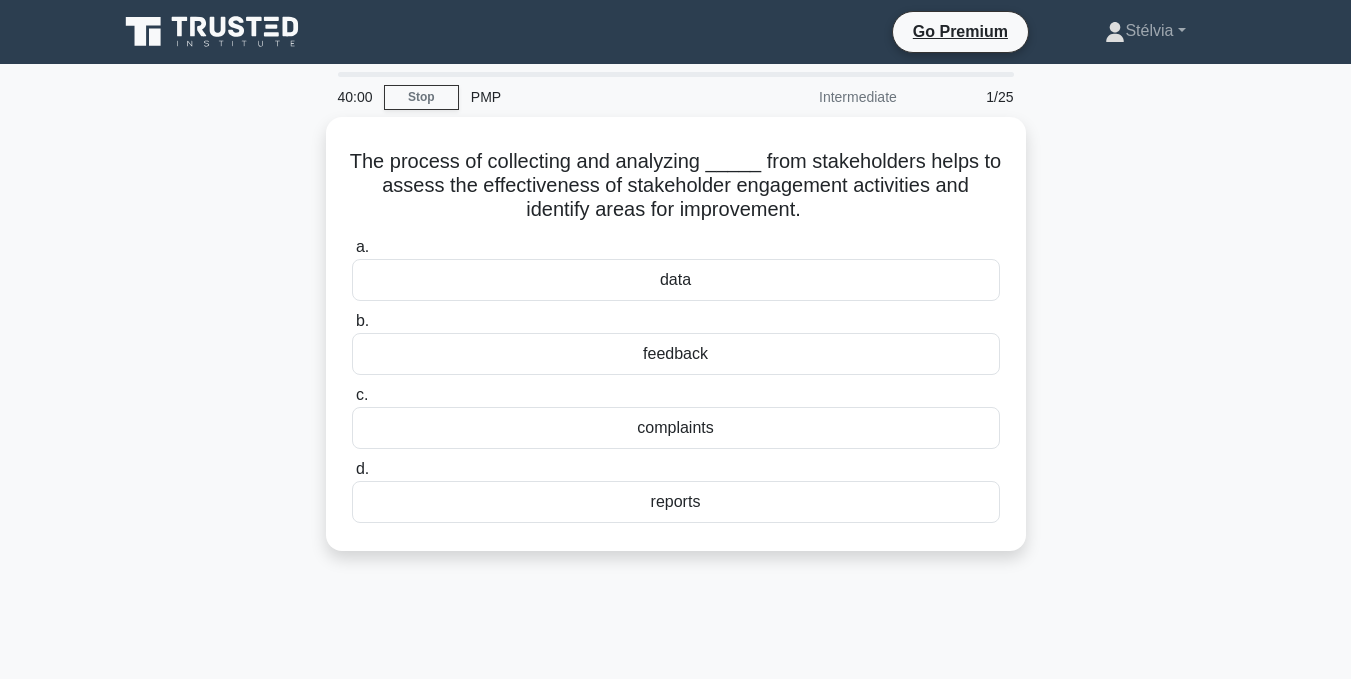 scroll, scrollTop: 0, scrollLeft: 0, axis: both 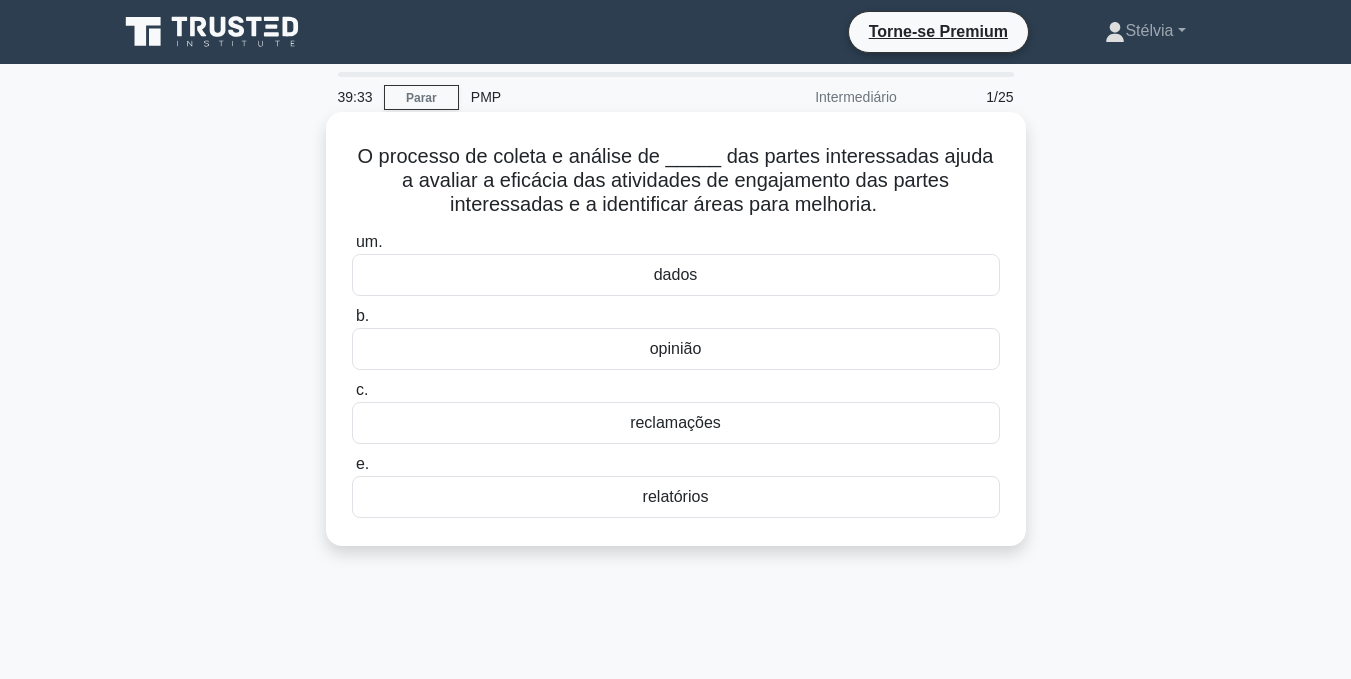 click on "dados" at bounding box center [676, 274] 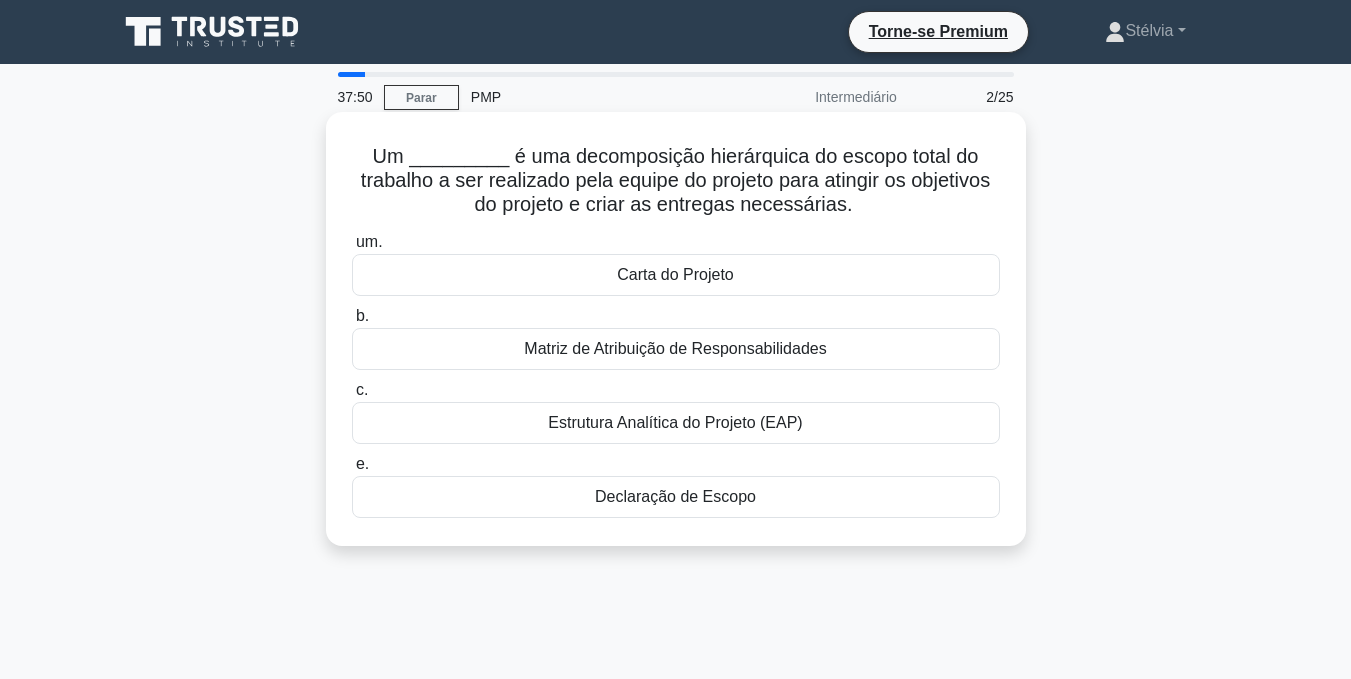 click on "Declaração de Escopo" at bounding box center (675, 497) 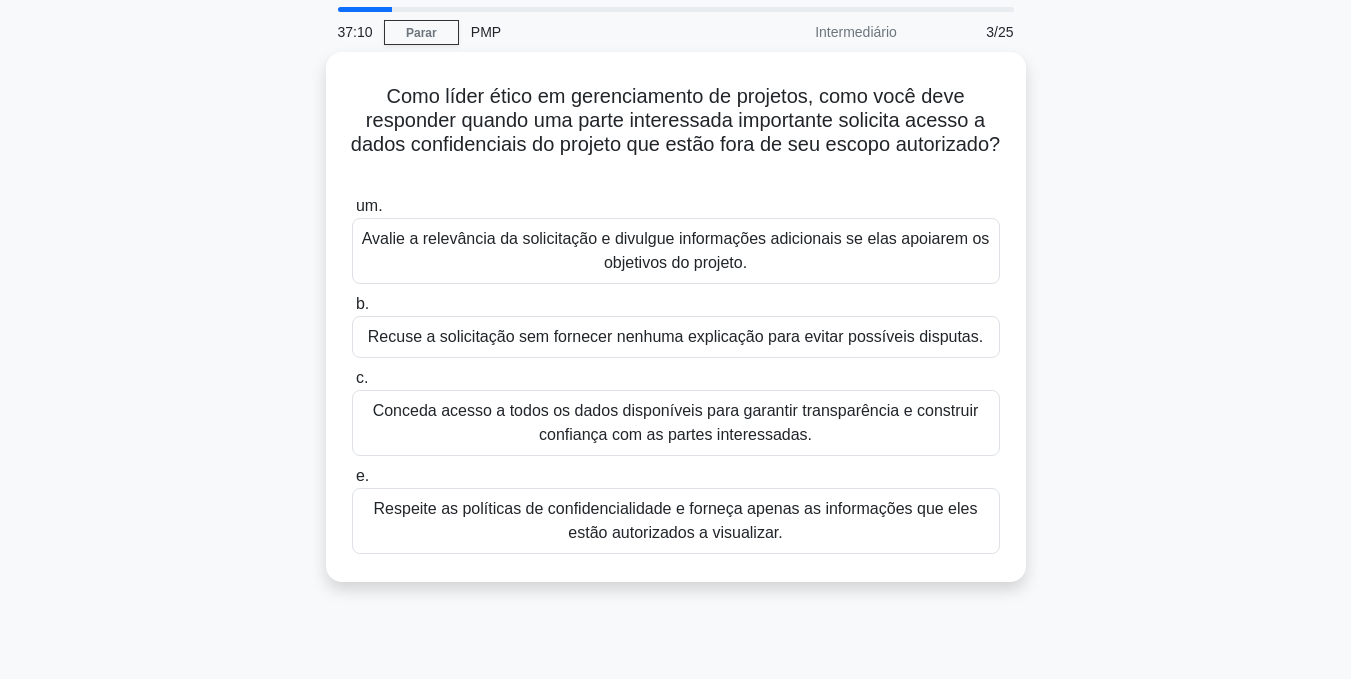 scroll, scrollTop: 70, scrollLeft: 0, axis: vertical 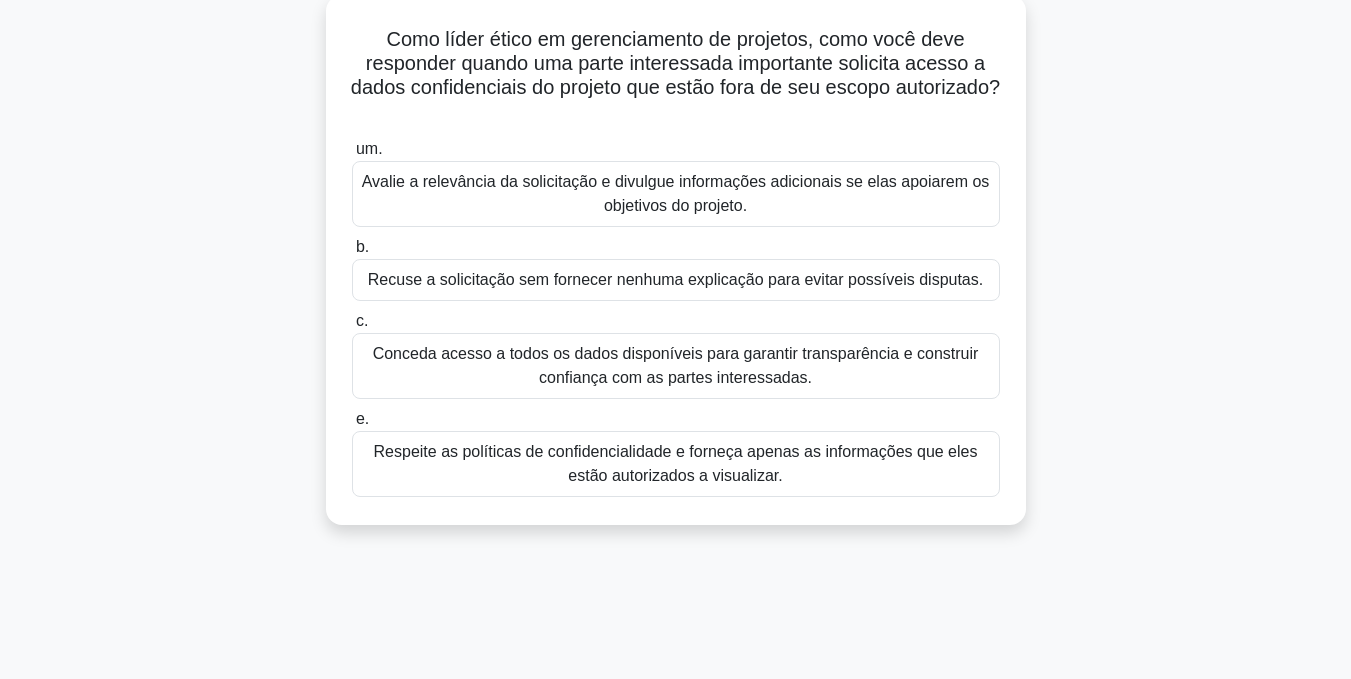 click on "Respeite as políticas de confidencialidade e forneça apenas as informações que eles estão autorizados a visualizar." at bounding box center (676, 464) 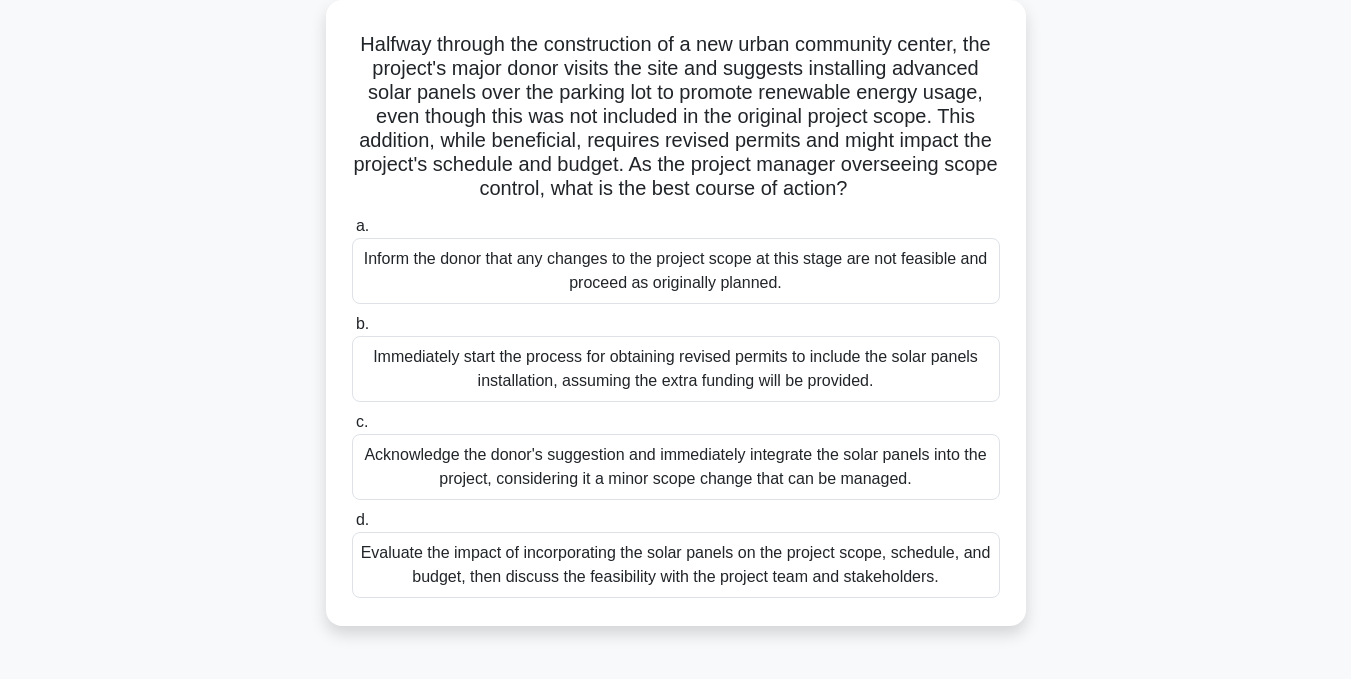 scroll, scrollTop: 0, scrollLeft: 0, axis: both 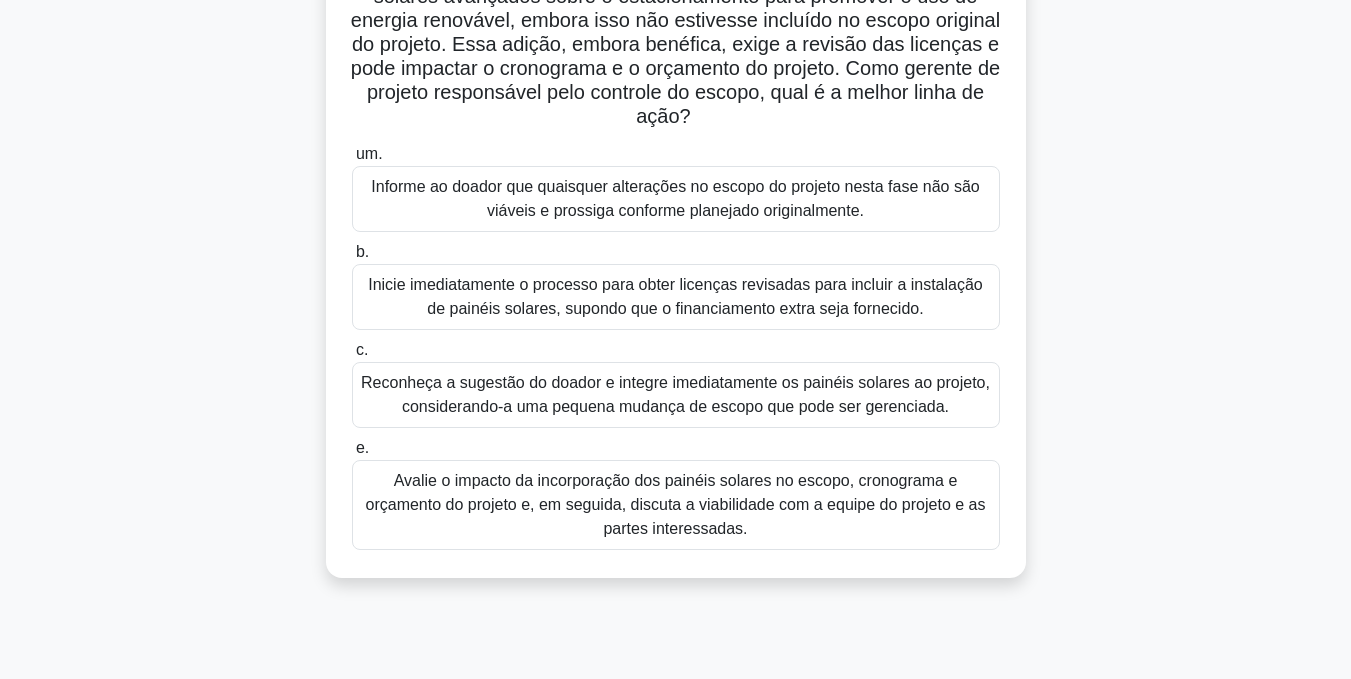 drag, startPoint x: 1365, startPoint y: 396, endPoint x: 1262, endPoint y: 79, distance: 333.31366 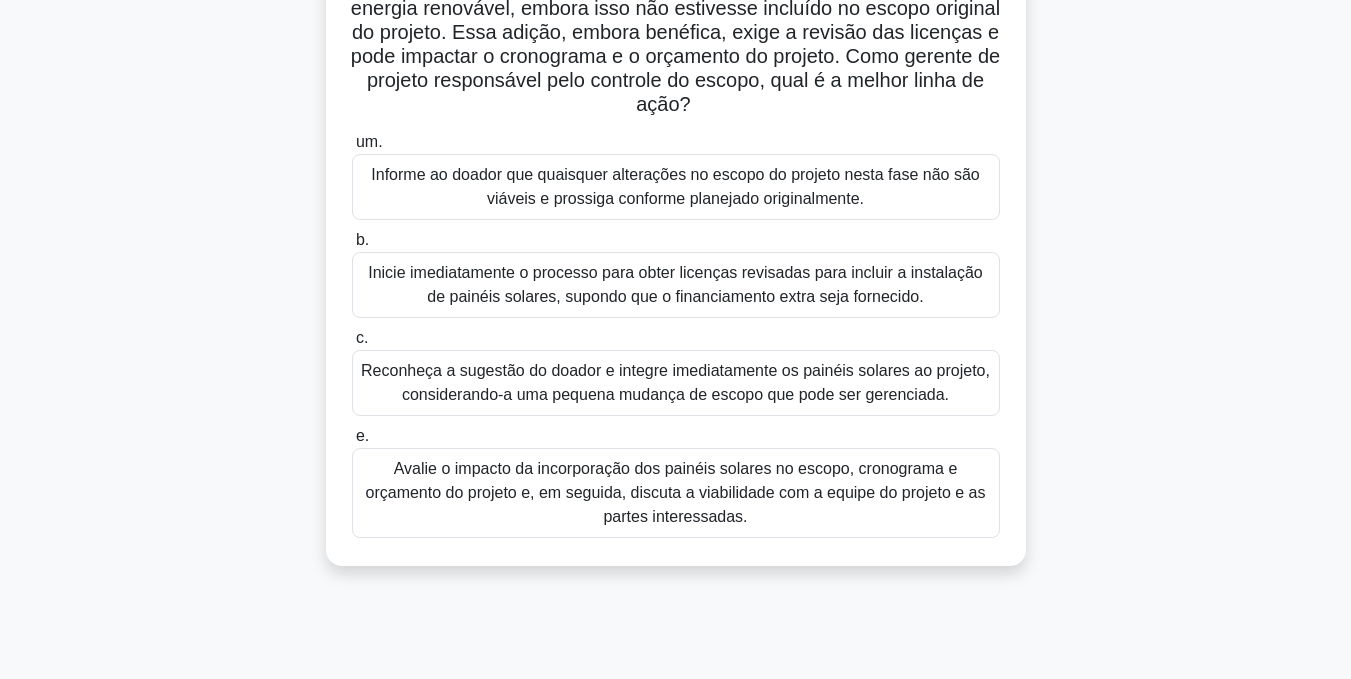 scroll, scrollTop: 230, scrollLeft: 0, axis: vertical 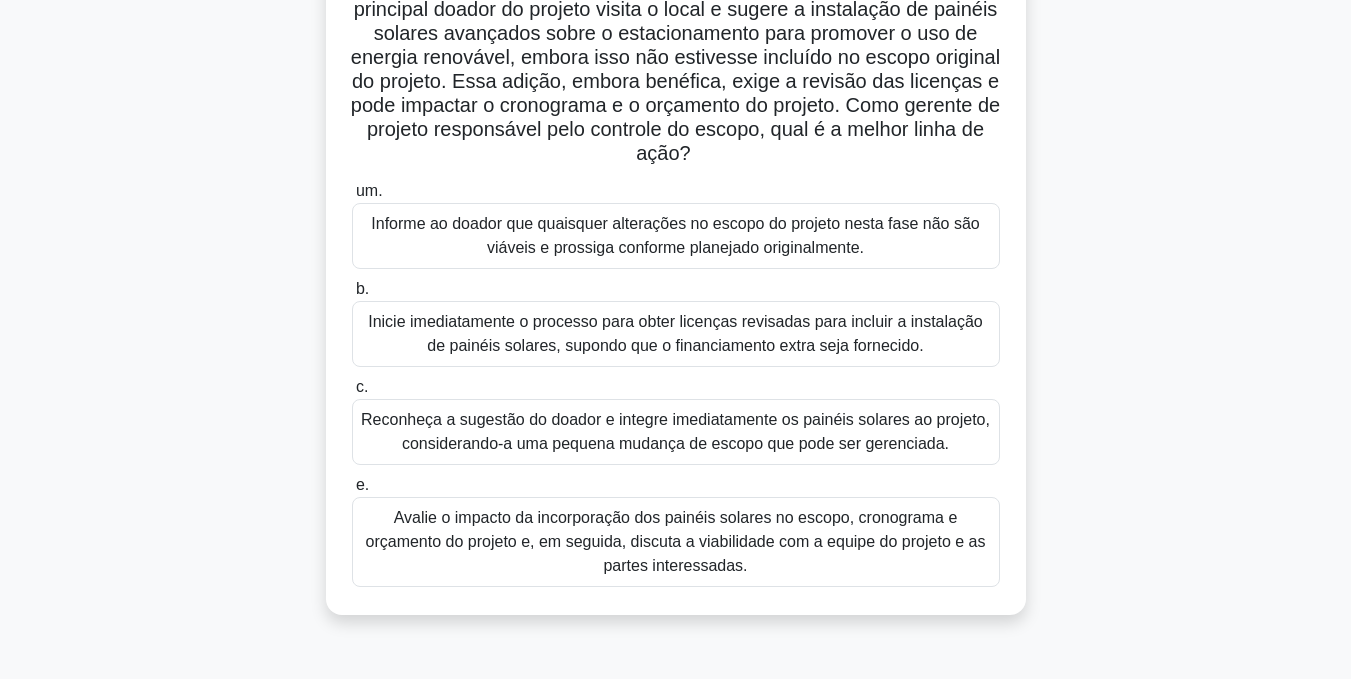 click on "Avalie o impacto da incorporação dos painéis solares no escopo, cronograma e orçamento do projeto e, em seguida, discuta a viabilidade com a equipe do projeto e as partes interessadas." at bounding box center (676, 541) 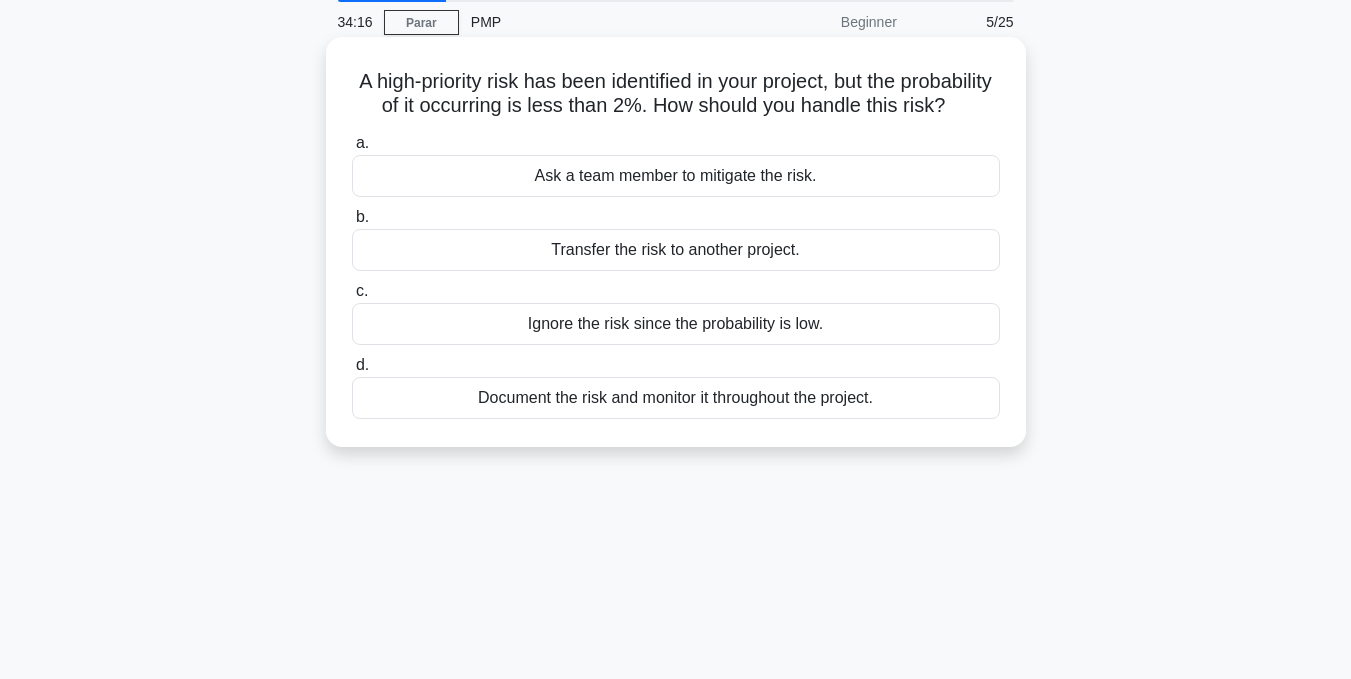 scroll, scrollTop: 0, scrollLeft: 0, axis: both 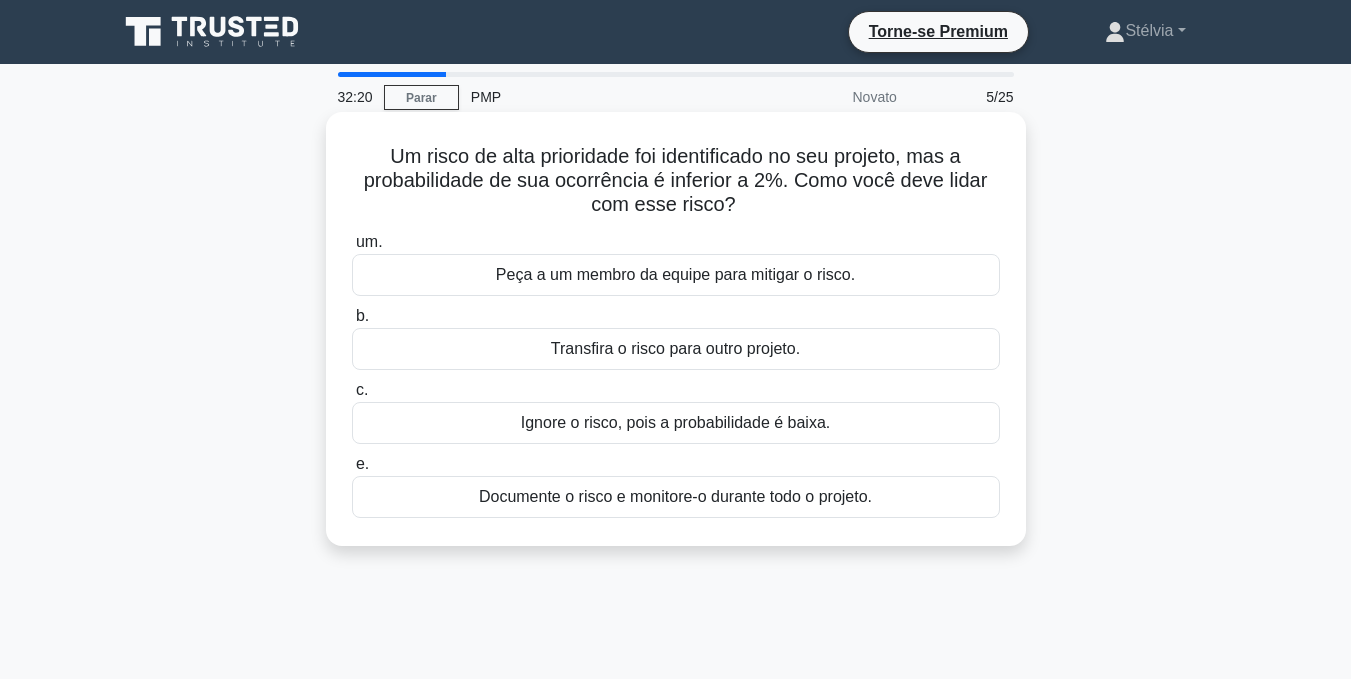 click on "Documente o risco e monitore-o durante todo o projeto." at bounding box center (675, 496) 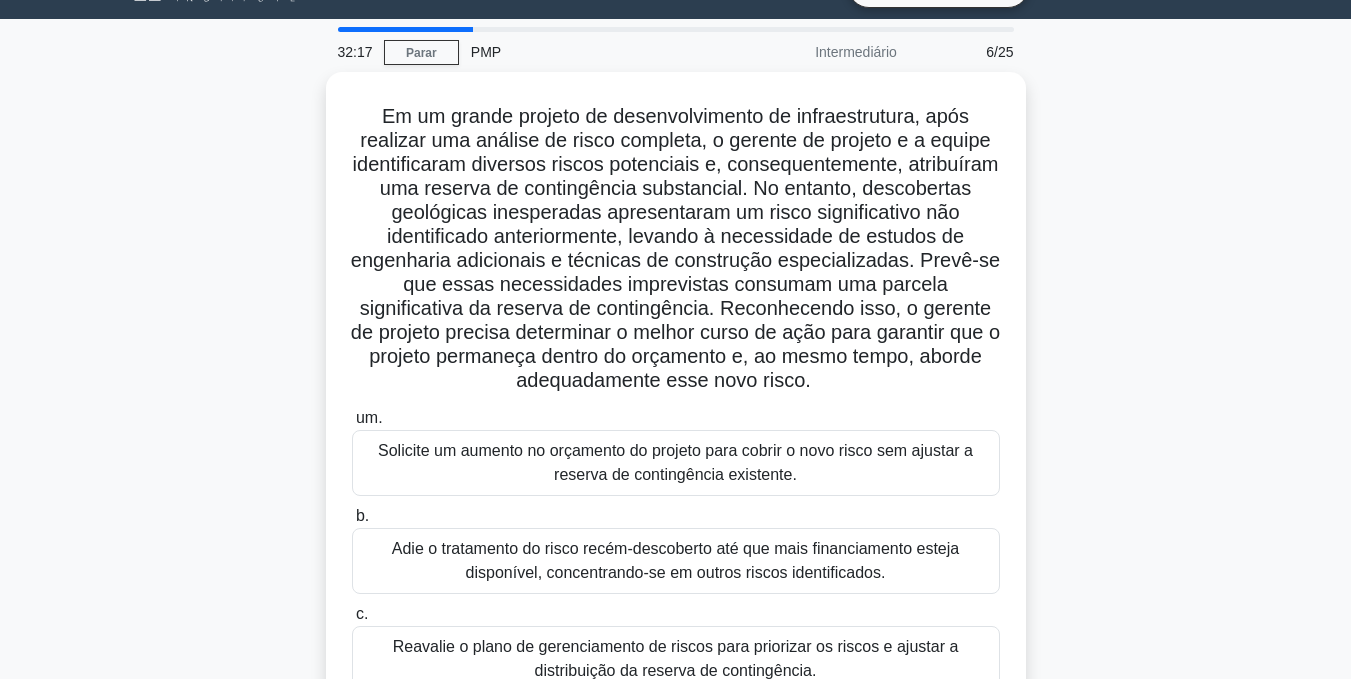 scroll, scrollTop: 77, scrollLeft: 0, axis: vertical 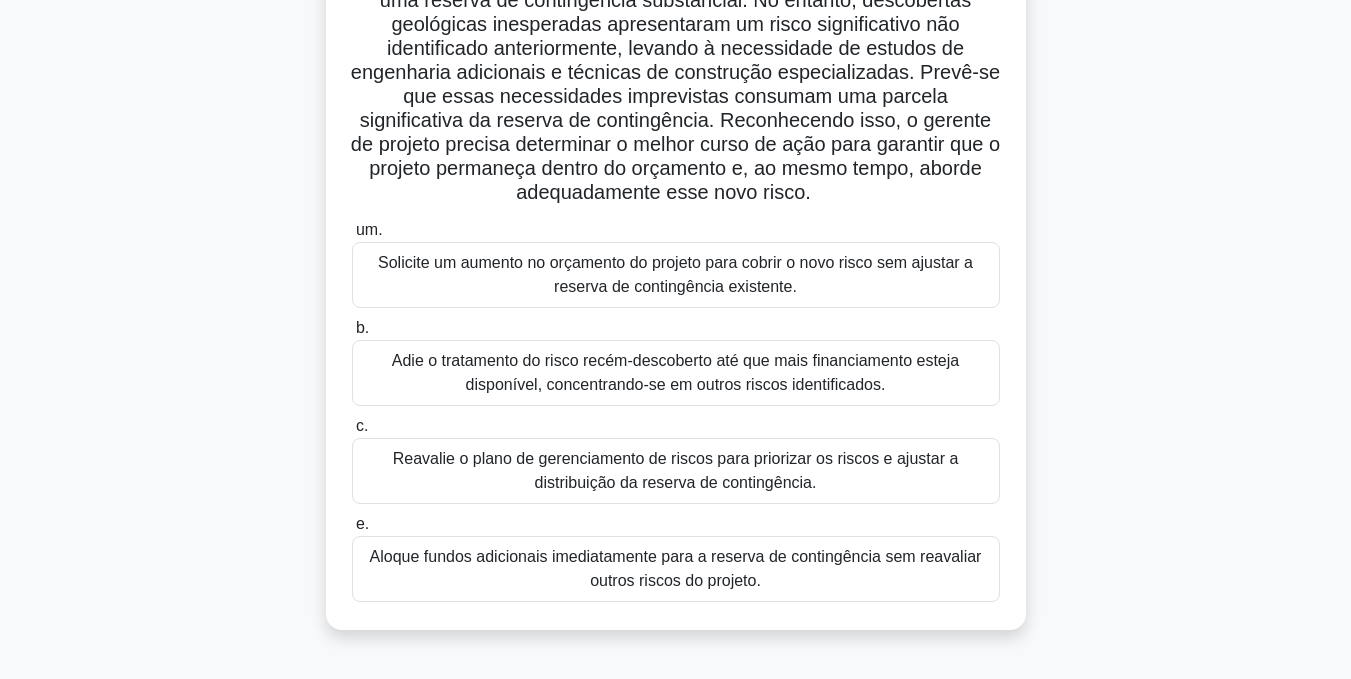 click on "Reavalie o plano de gerenciamento de riscos para priorizar os riscos e ajustar a distribuição da reserva de contingência." at bounding box center (676, 471) 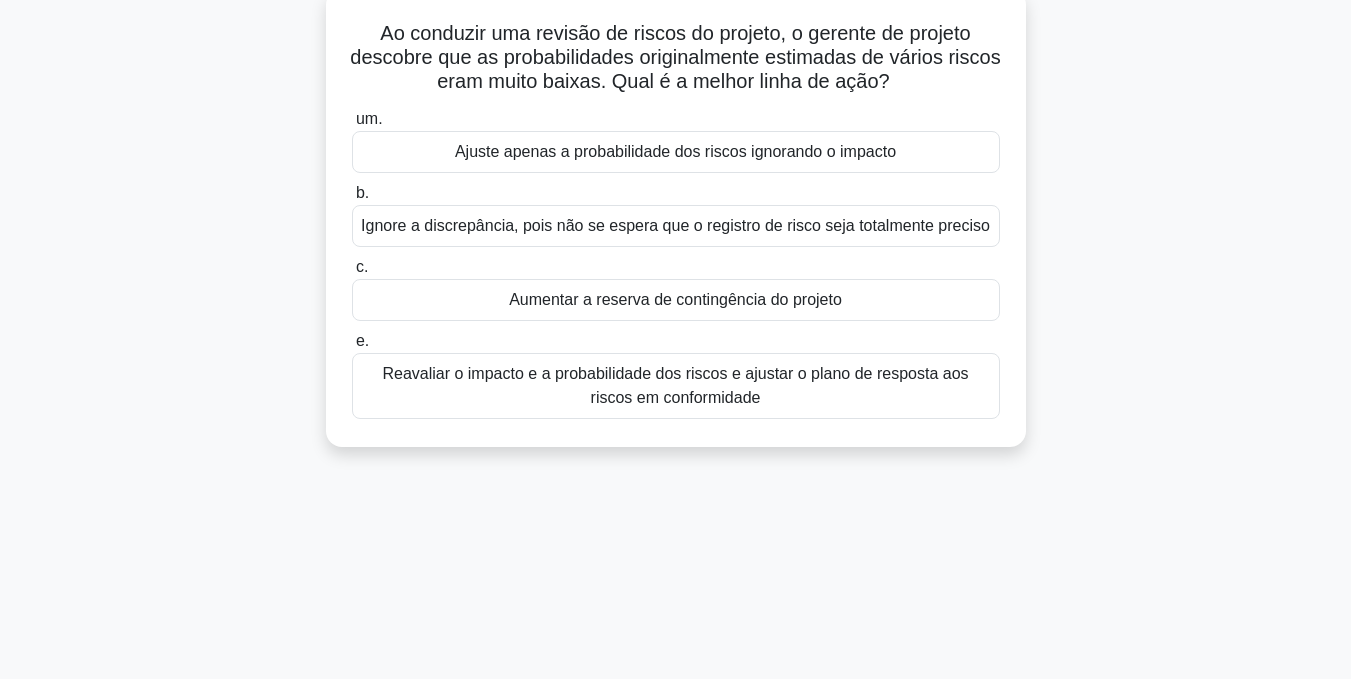 scroll, scrollTop: 0, scrollLeft: 0, axis: both 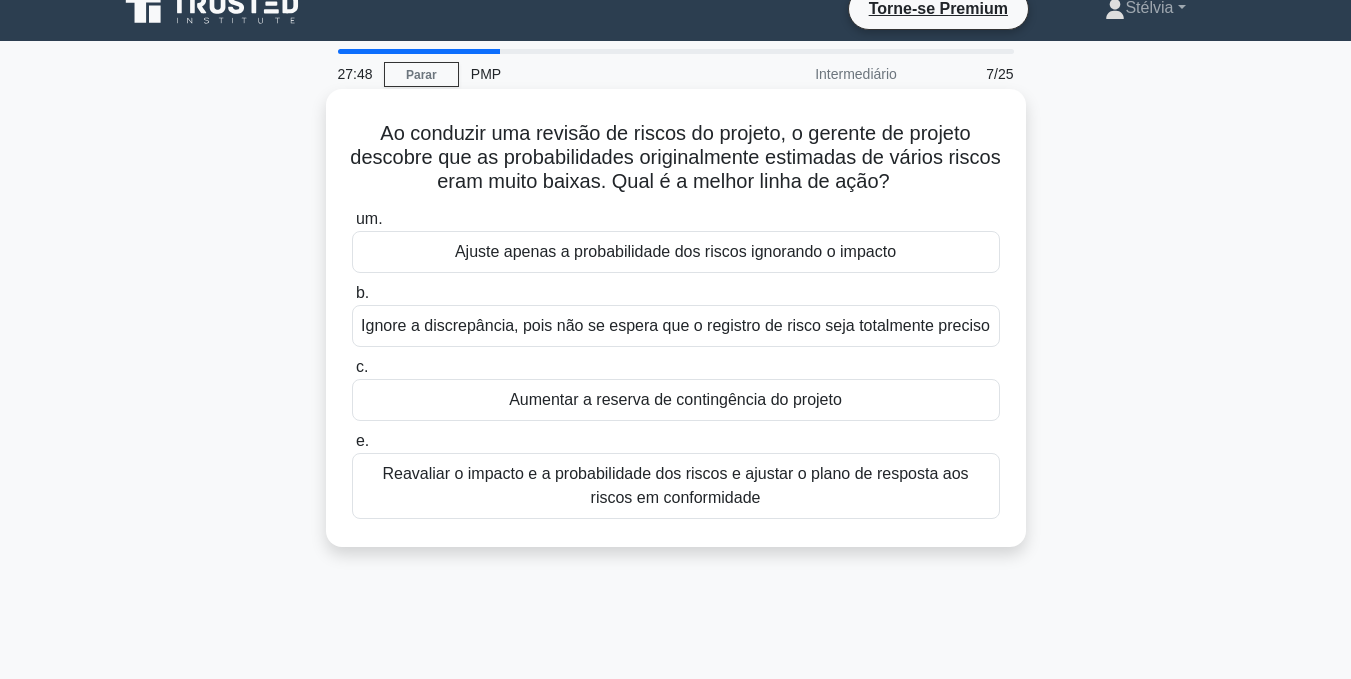 click on "Reavaliar o impacto e a probabilidade dos riscos e ajustar o plano de resposta aos riscos em conformidade" at bounding box center (675, 485) 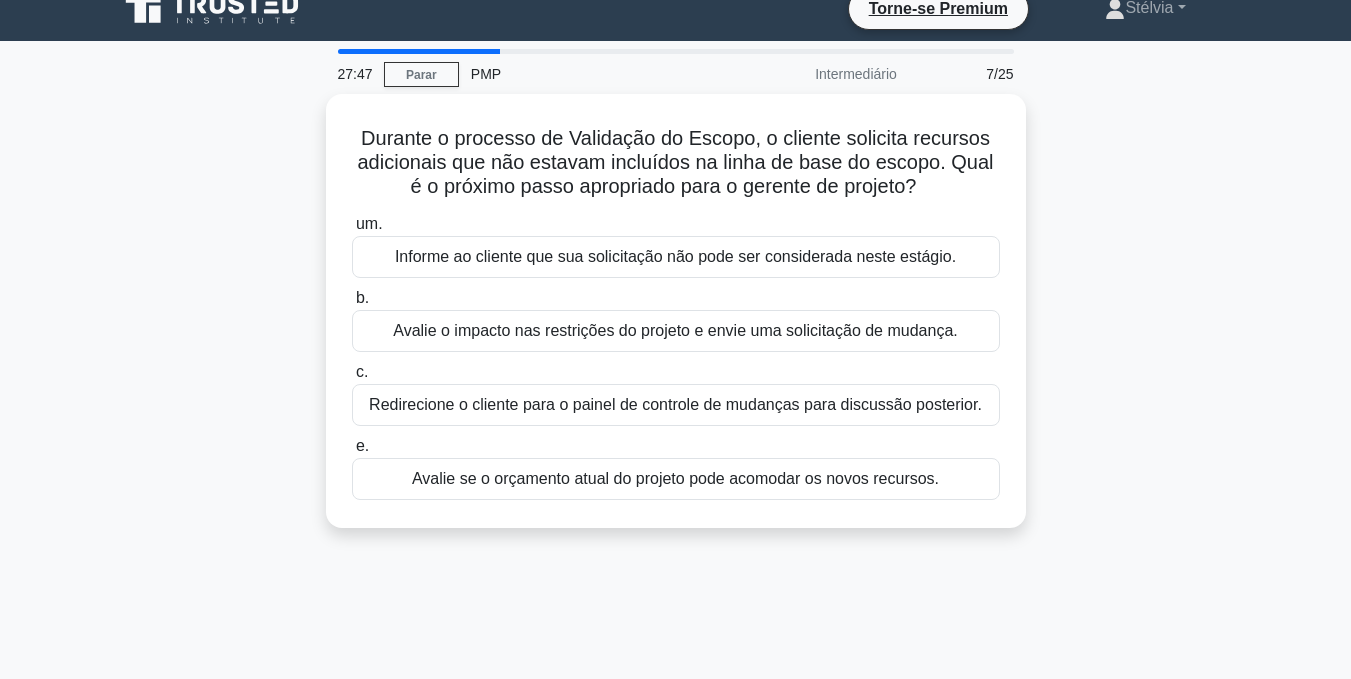 scroll, scrollTop: 0, scrollLeft: 0, axis: both 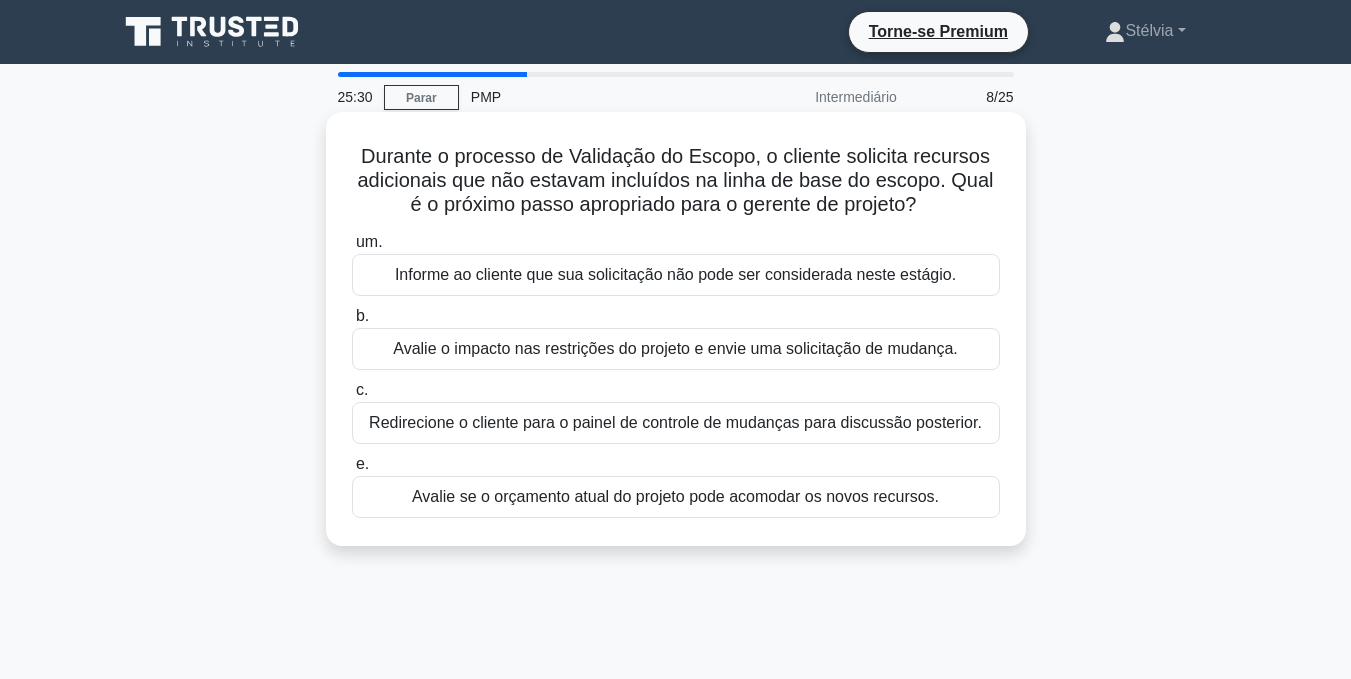 click on "Avalie o impacto nas restrições do projeto e envie uma solicitação de mudança." at bounding box center [675, 348] 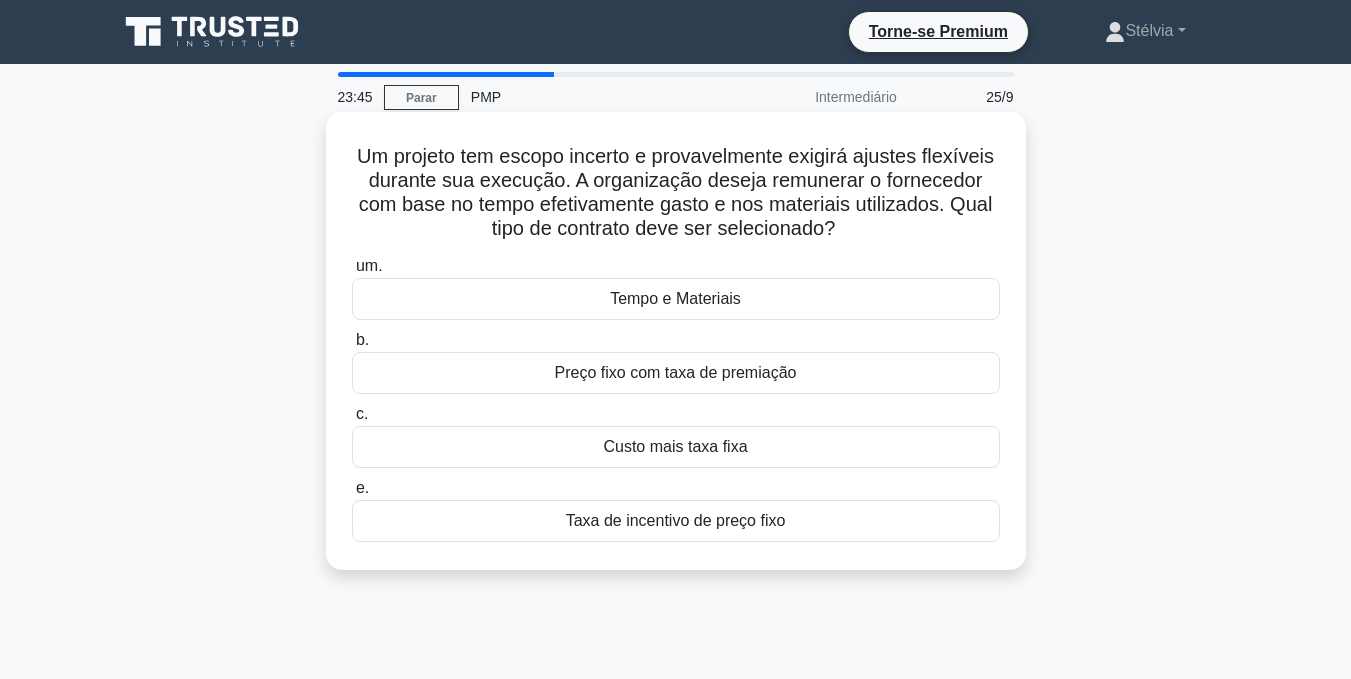 click on "Tempo e Materiais" at bounding box center [676, 299] 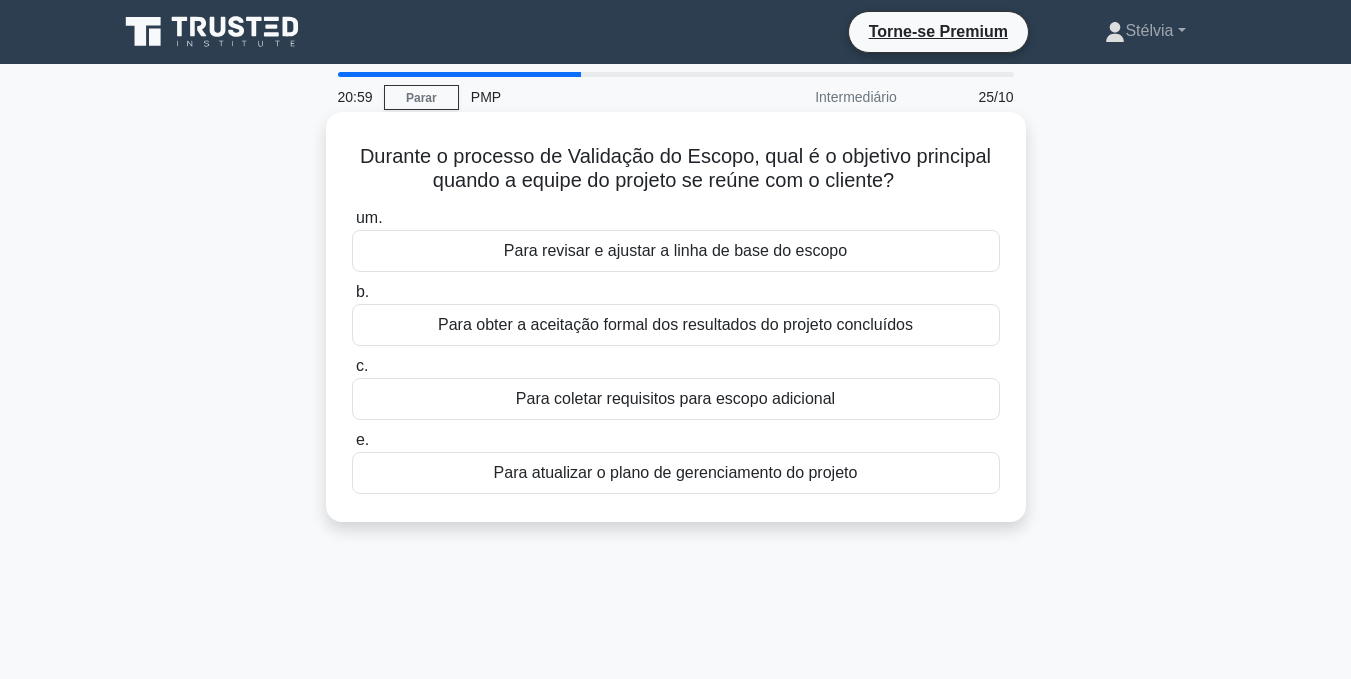 click on "Para obter a aceitação formal dos resultados do projeto concluídos" at bounding box center [675, 324] 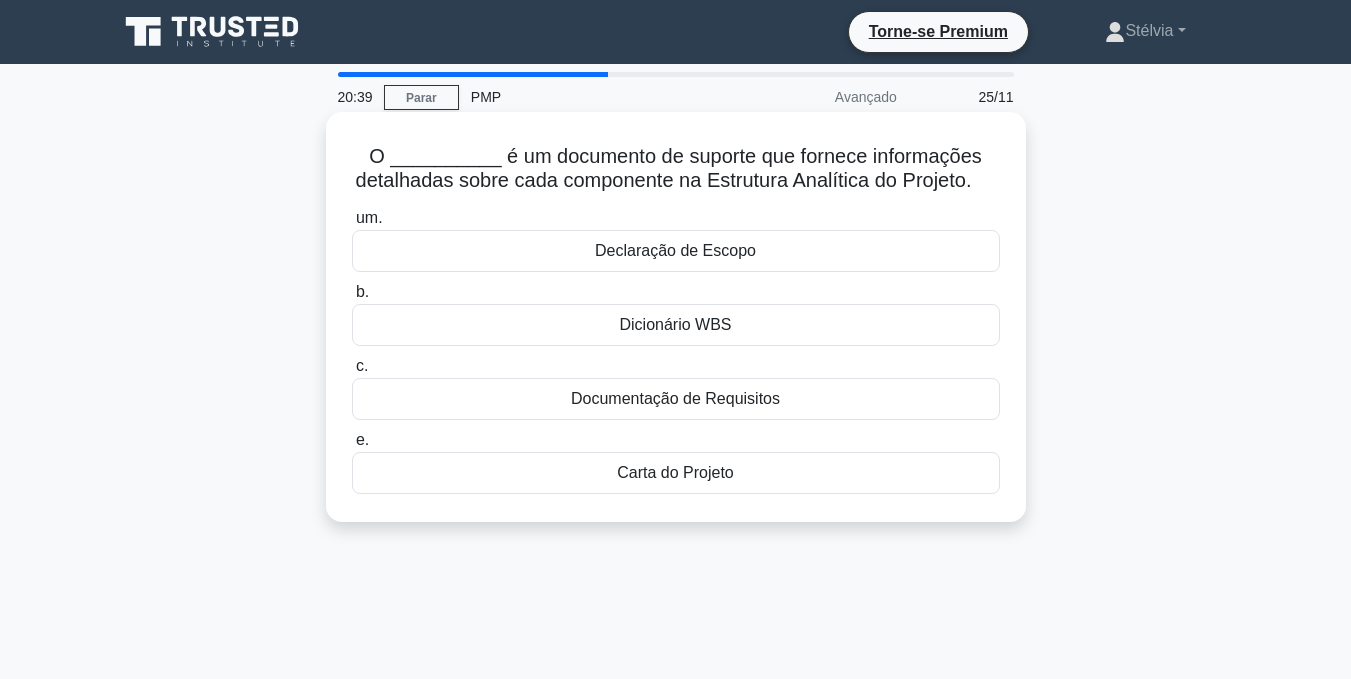 click on "Dicionário WBS" at bounding box center (675, 324) 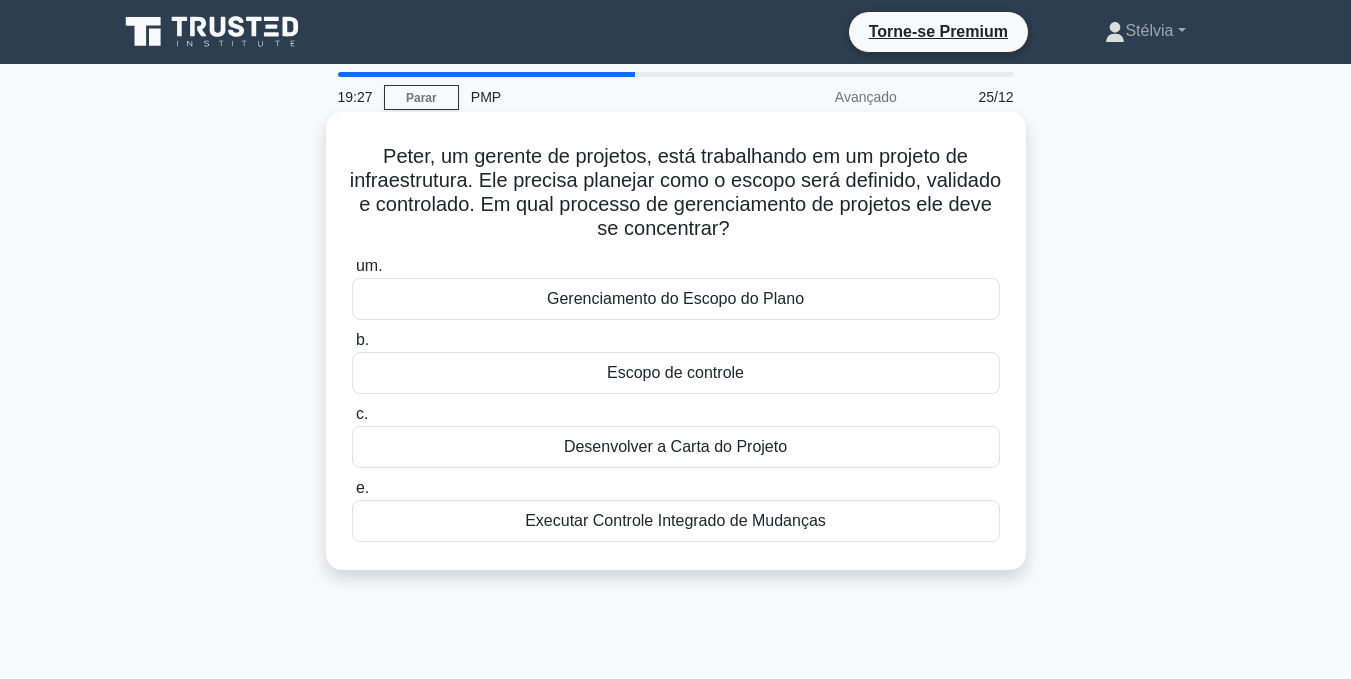 click on "Gerenciamento do Escopo do Plano" at bounding box center [675, 298] 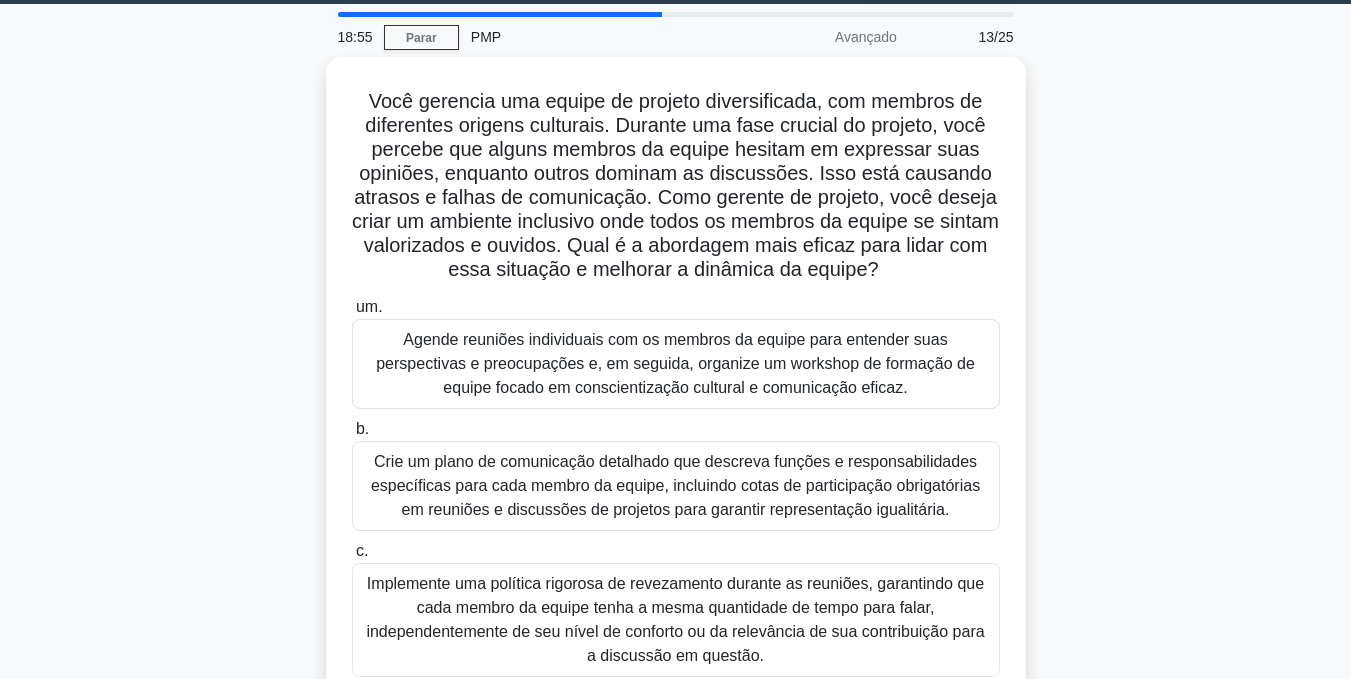 scroll, scrollTop: 69, scrollLeft: 0, axis: vertical 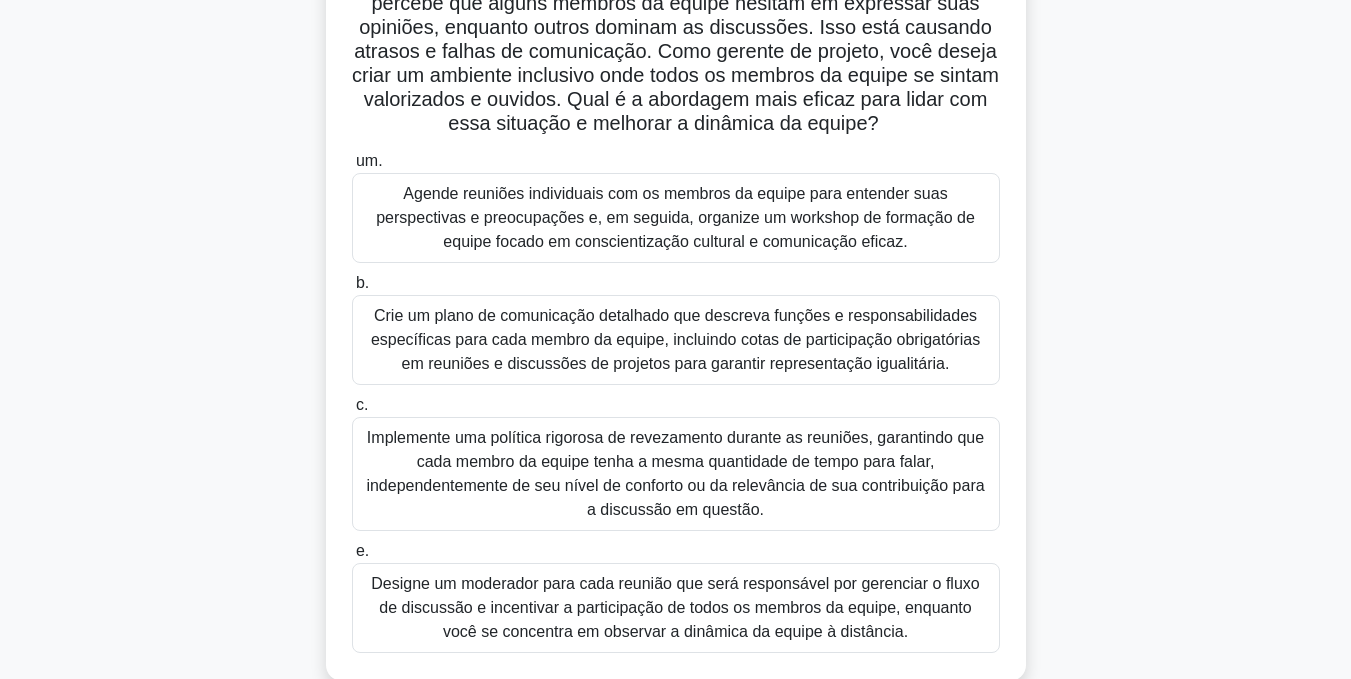 click on "Implemente uma política rigorosa de revezamento durante as reuniões, garantindo que cada membro da equipe tenha a mesma quantidade de tempo para falar, independentemente de seu nível de conforto ou da relevância de sua contribuição para a discussão em questão." at bounding box center [676, 474] 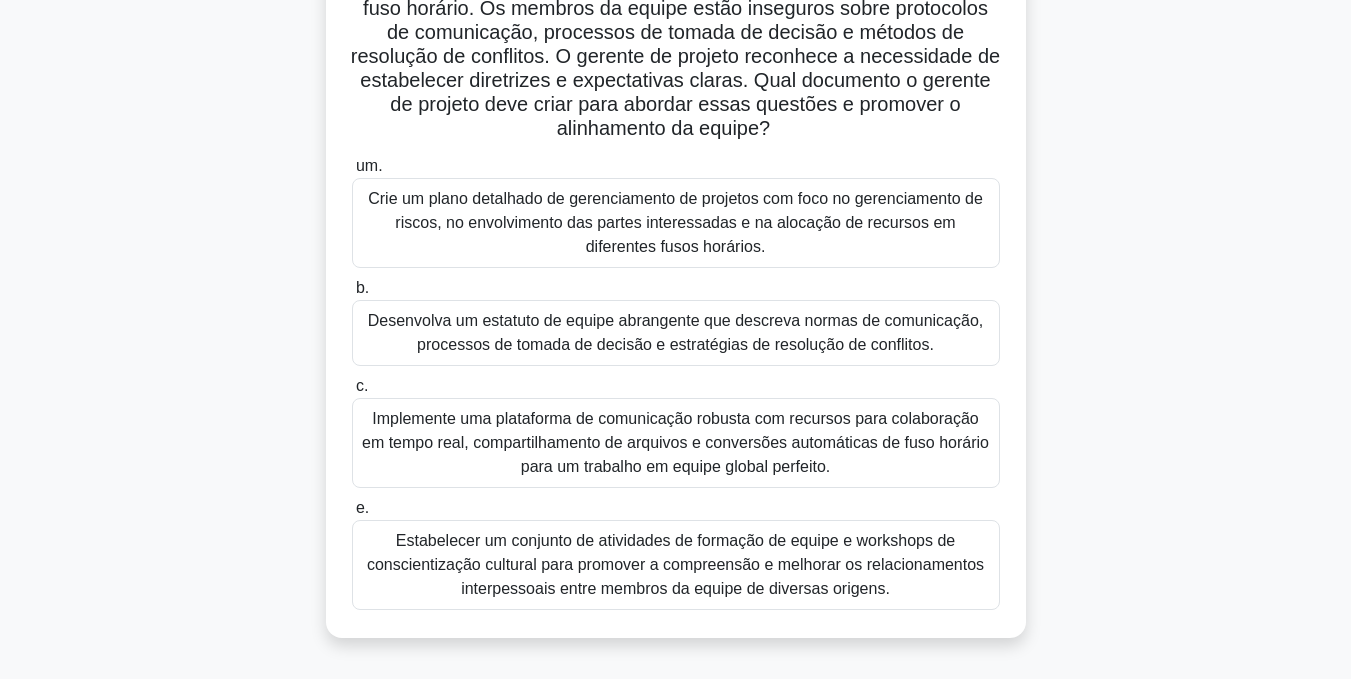 scroll, scrollTop: 0, scrollLeft: 0, axis: both 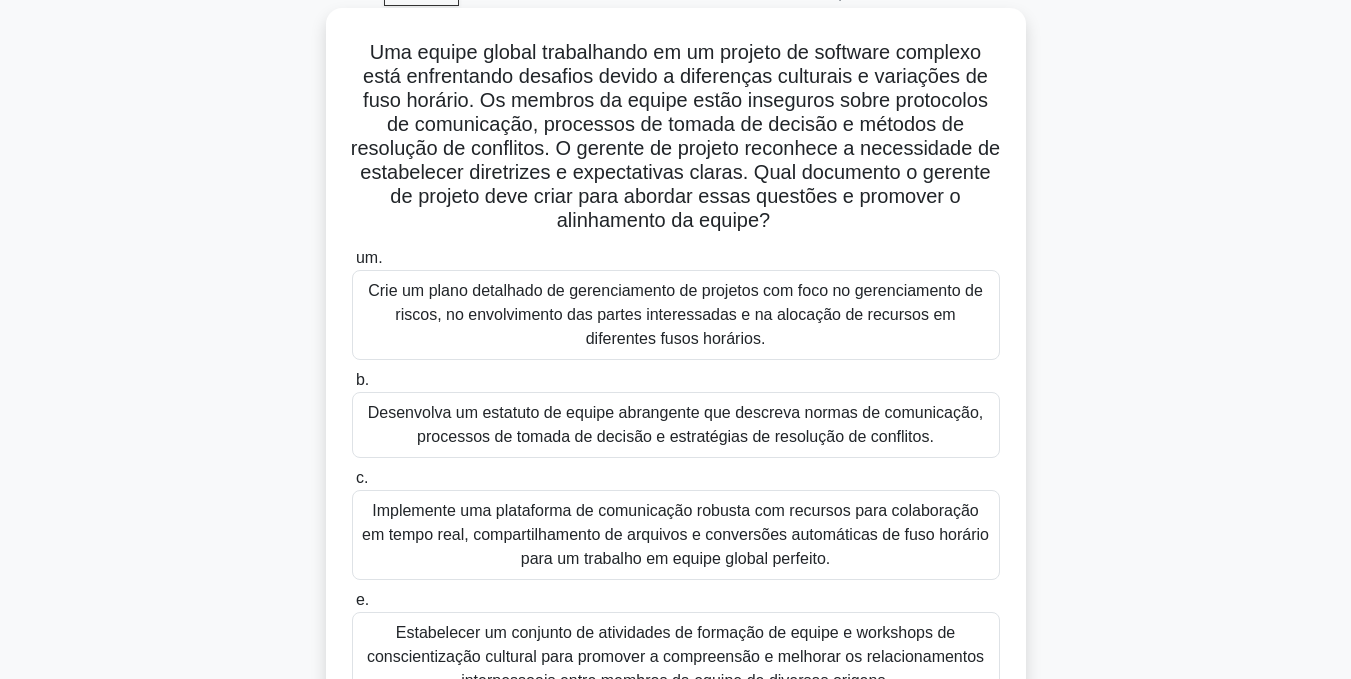 click on "Desenvolva um estatuto de equipe abrangente que descreva normas de comunicação, processos de tomada de decisão e estratégias de resolução de conflitos." at bounding box center (676, 424) 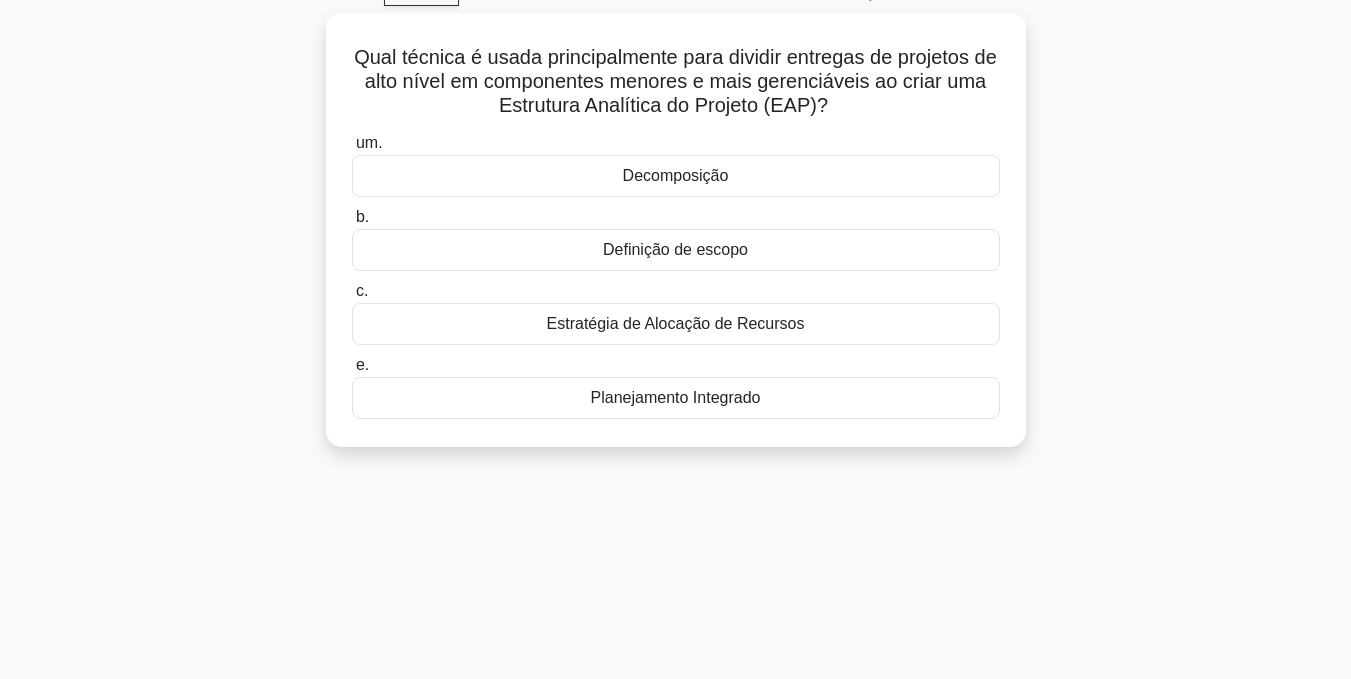 scroll, scrollTop: 0, scrollLeft: 0, axis: both 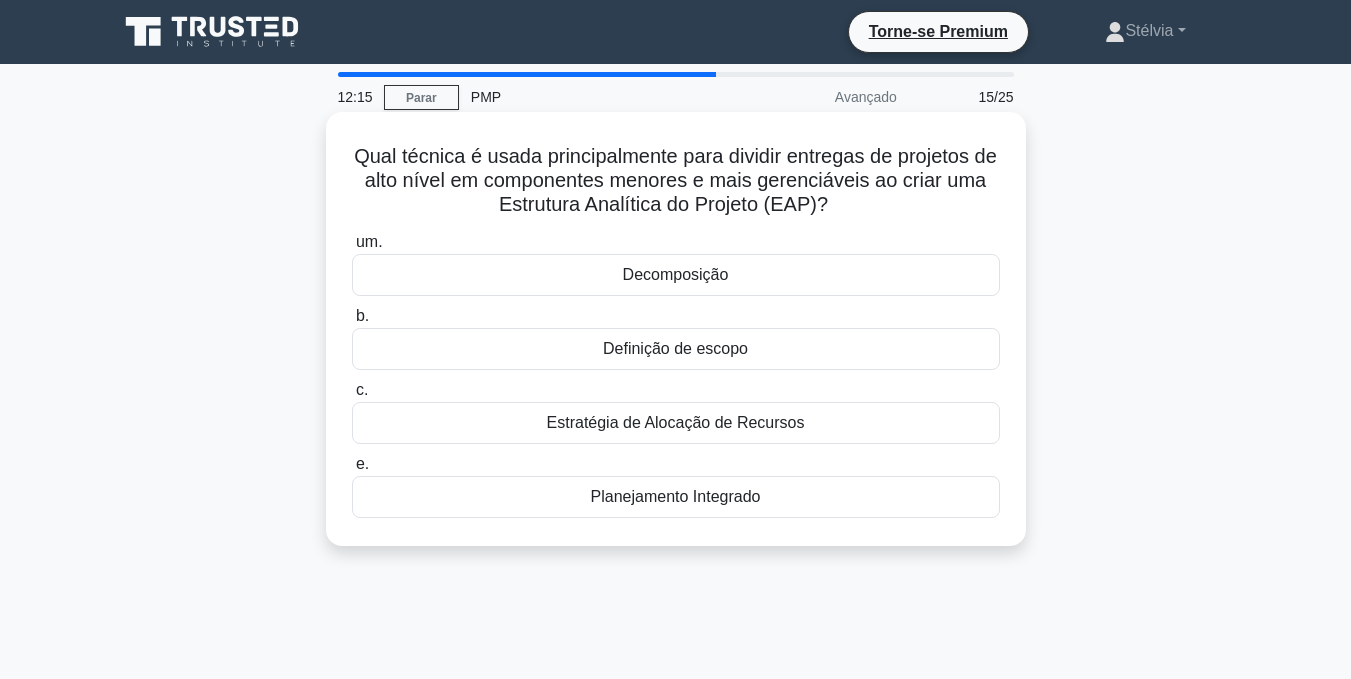 click on "Decomposição" at bounding box center (676, 274) 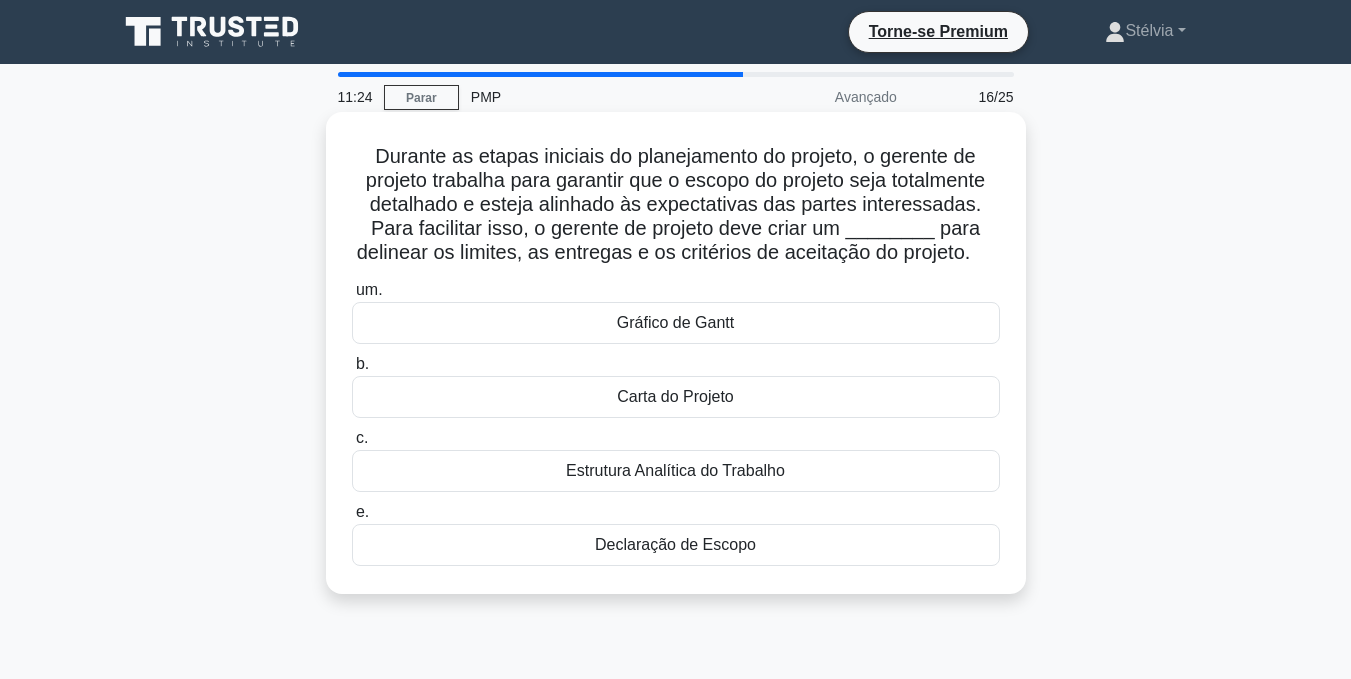 click on "Declaração de Escopo" at bounding box center (675, 544) 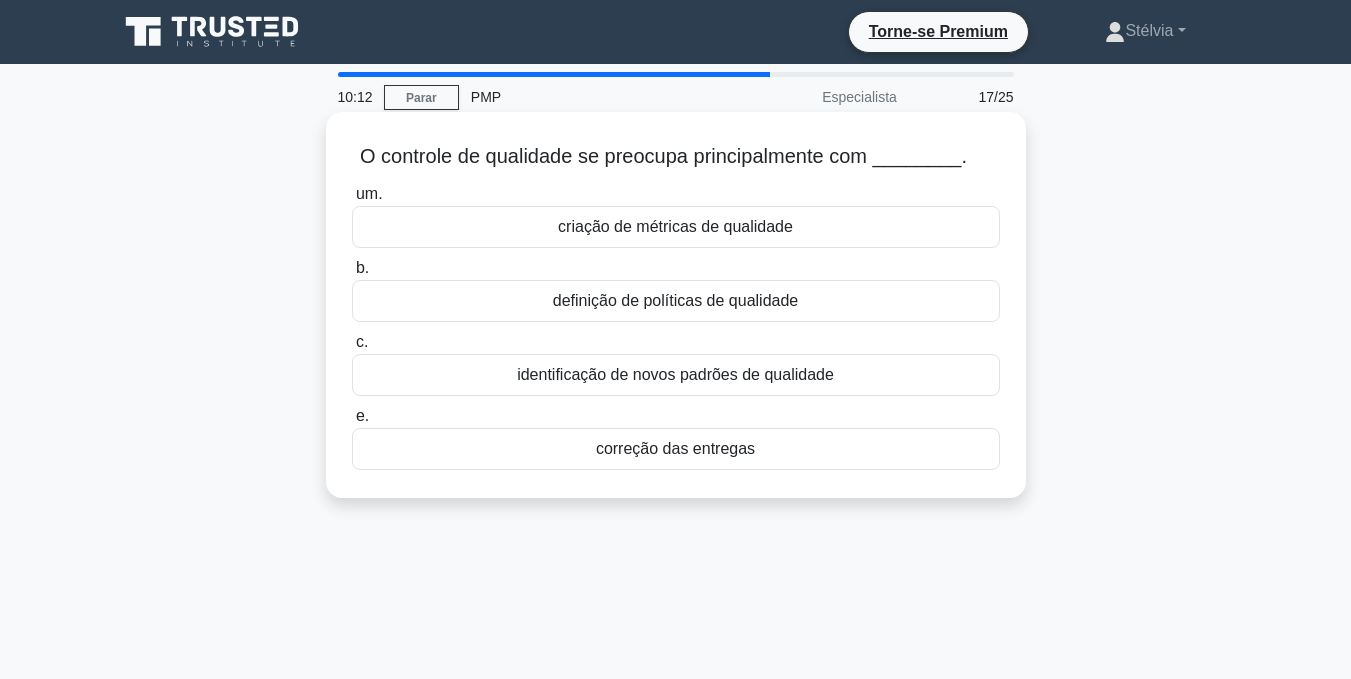 click on "criação de métricas de qualidade" at bounding box center (675, 226) 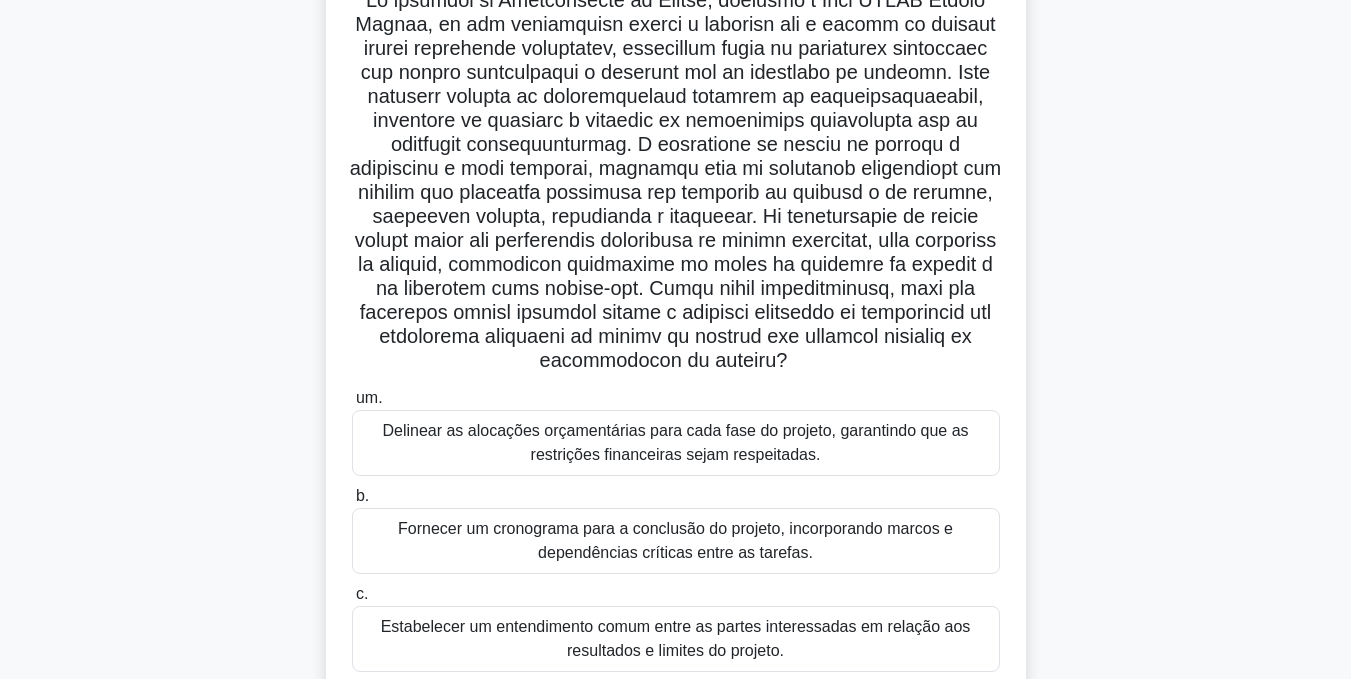 scroll, scrollTop: 0, scrollLeft: 0, axis: both 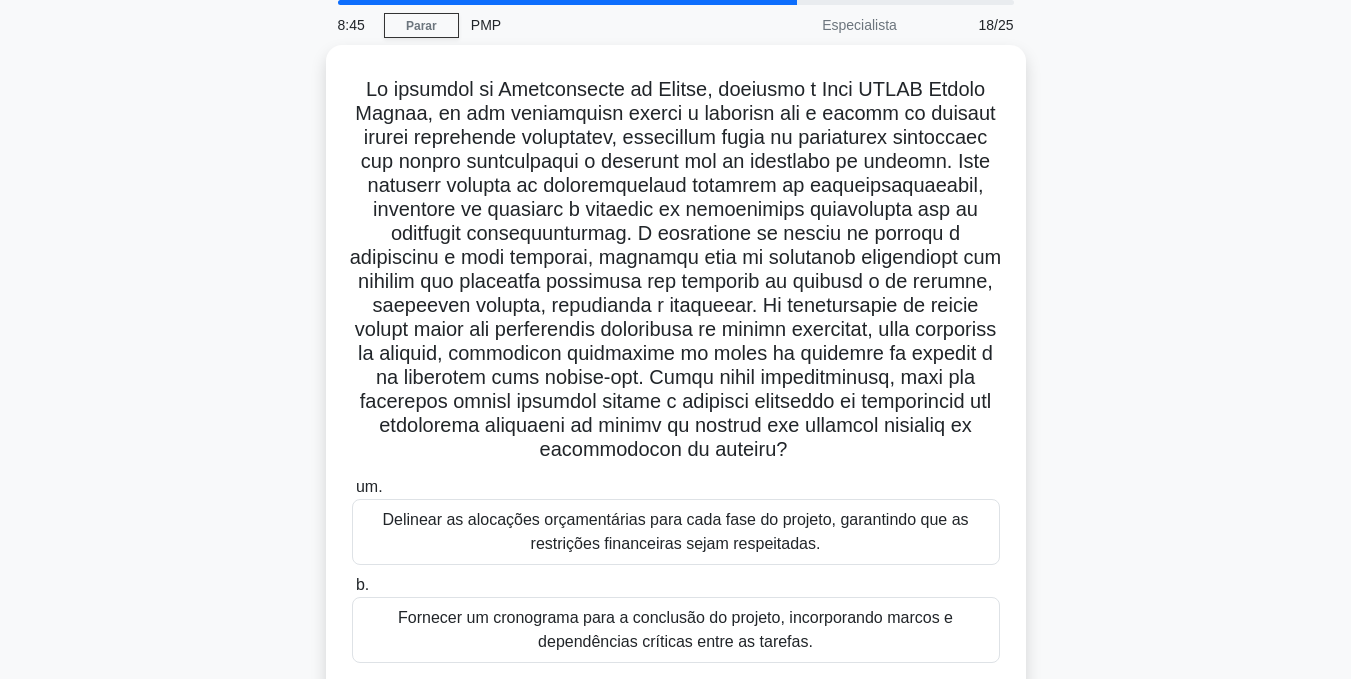 drag, startPoint x: 1365, startPoint y: 461, endPoint x: 1131, endPoint y: 81, distance: 446.26898 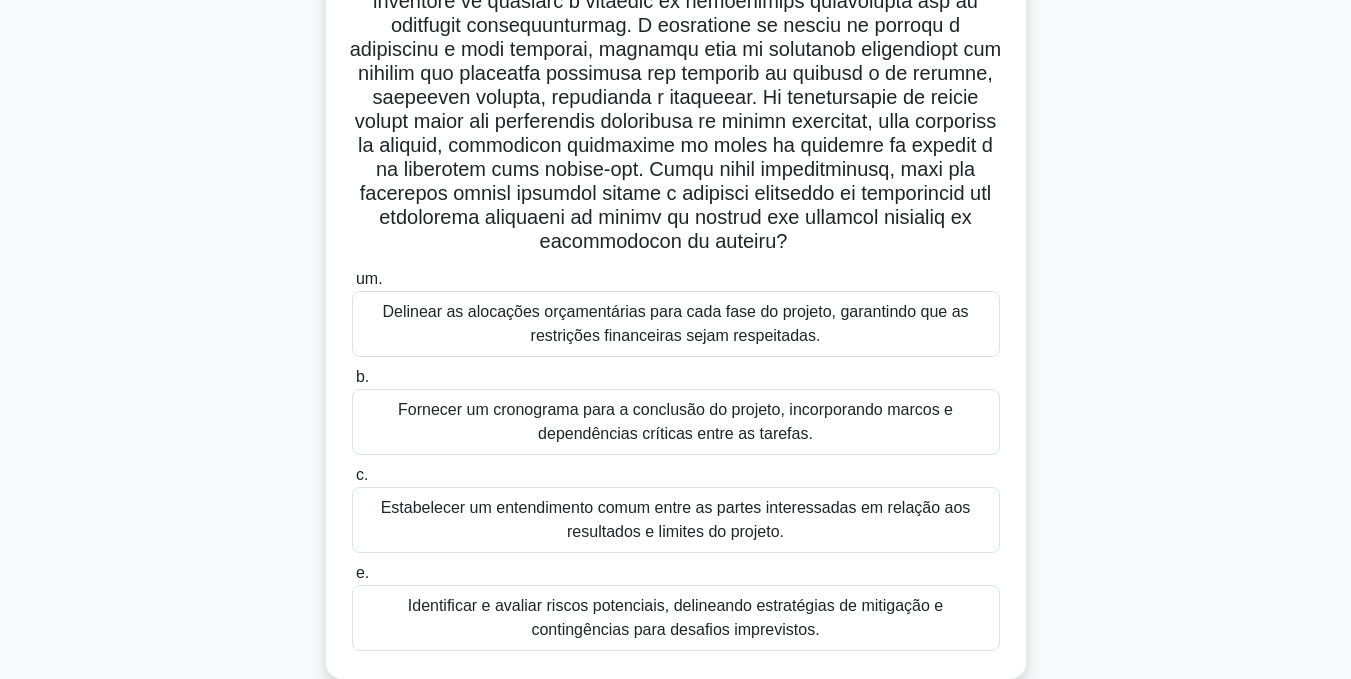 scroll, scrollTop: 285, scrollLeft: 0, axis: vertical 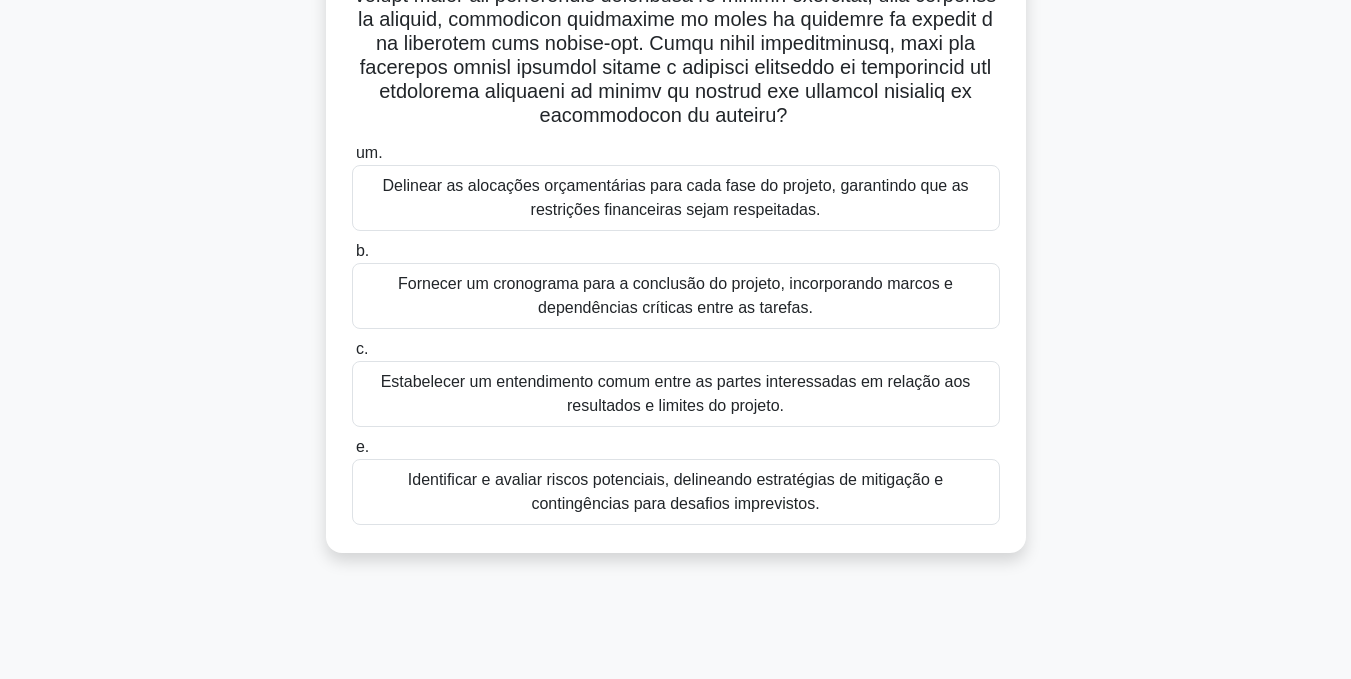 click on "Estabelecer um entendimento comum entre as partes interessadas em relação aos resultados e limites do projeto." at bounding box center [676, 393] 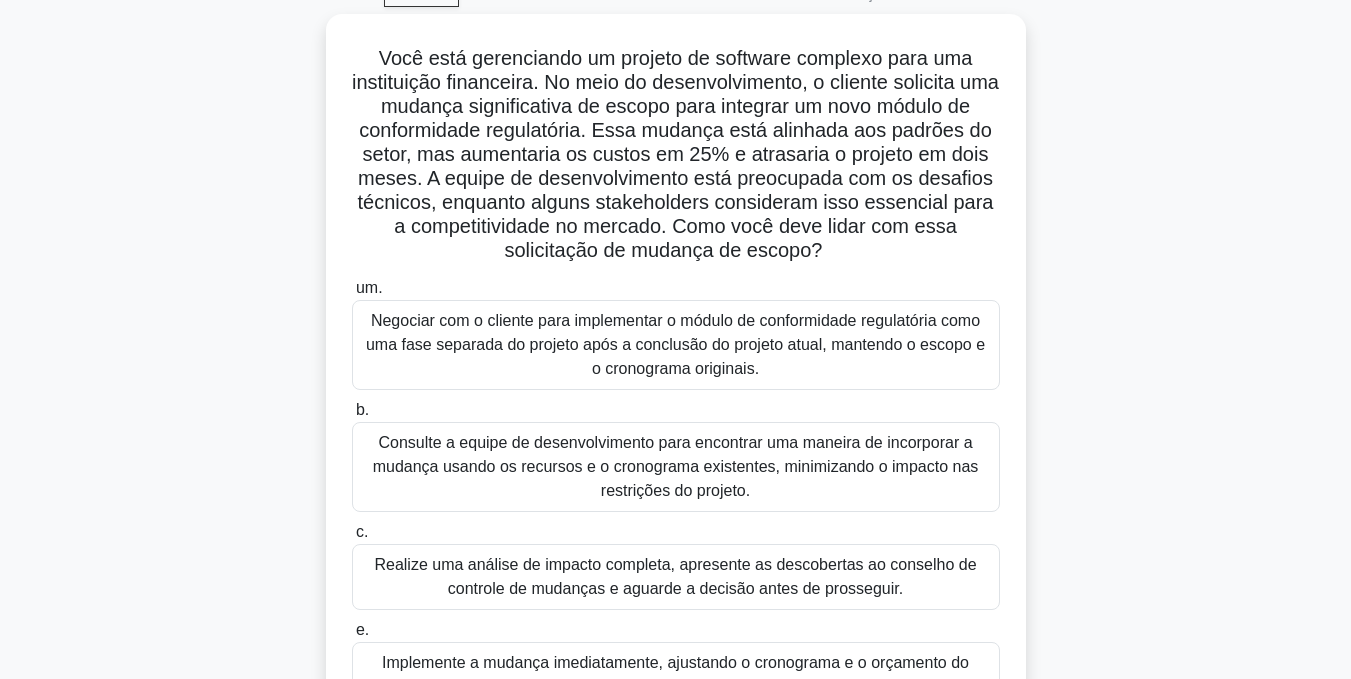 scroll, scrollTop: 0, scrollLeft: 0, axis: both 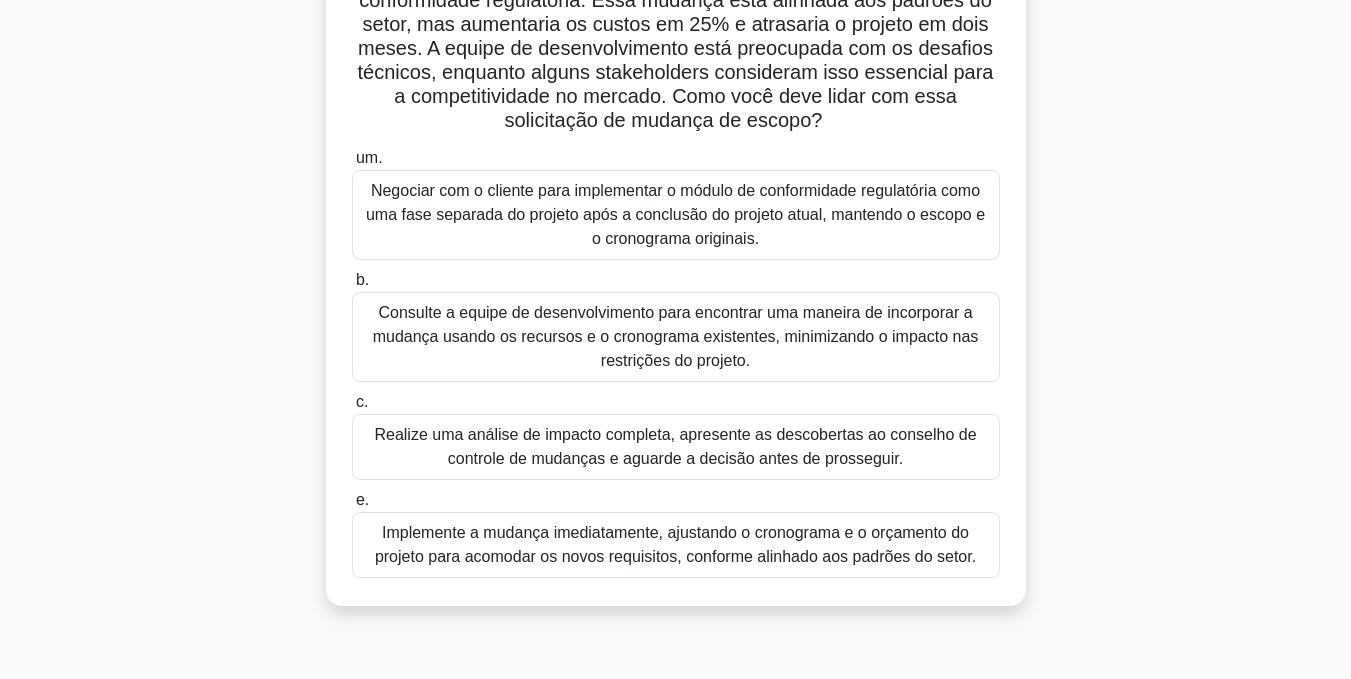 click on "Realize uma análise de impacto completa, apresente as descobertas ao conselho de controle de mudanças e aguarde a decisão antes de prosseguir." at bounding box center [675, 446] 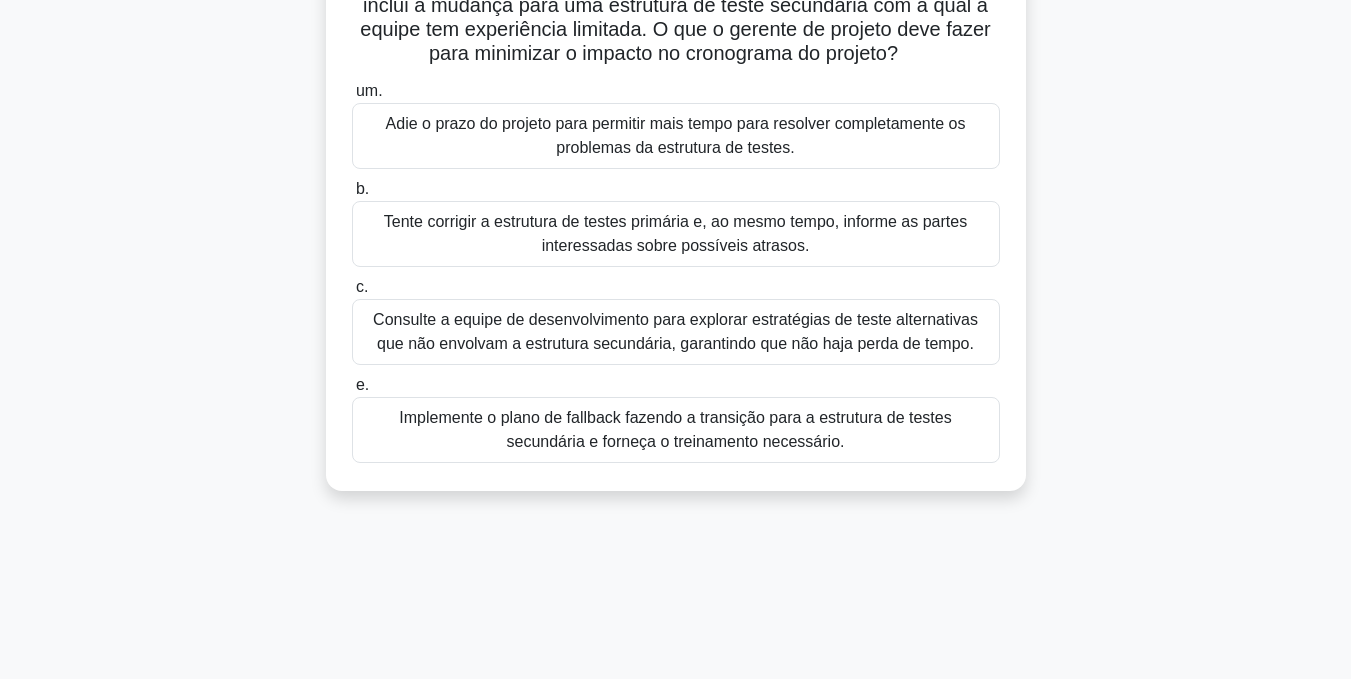 scroll, scrollTop: 0, scrollLeft: 0, axis: both 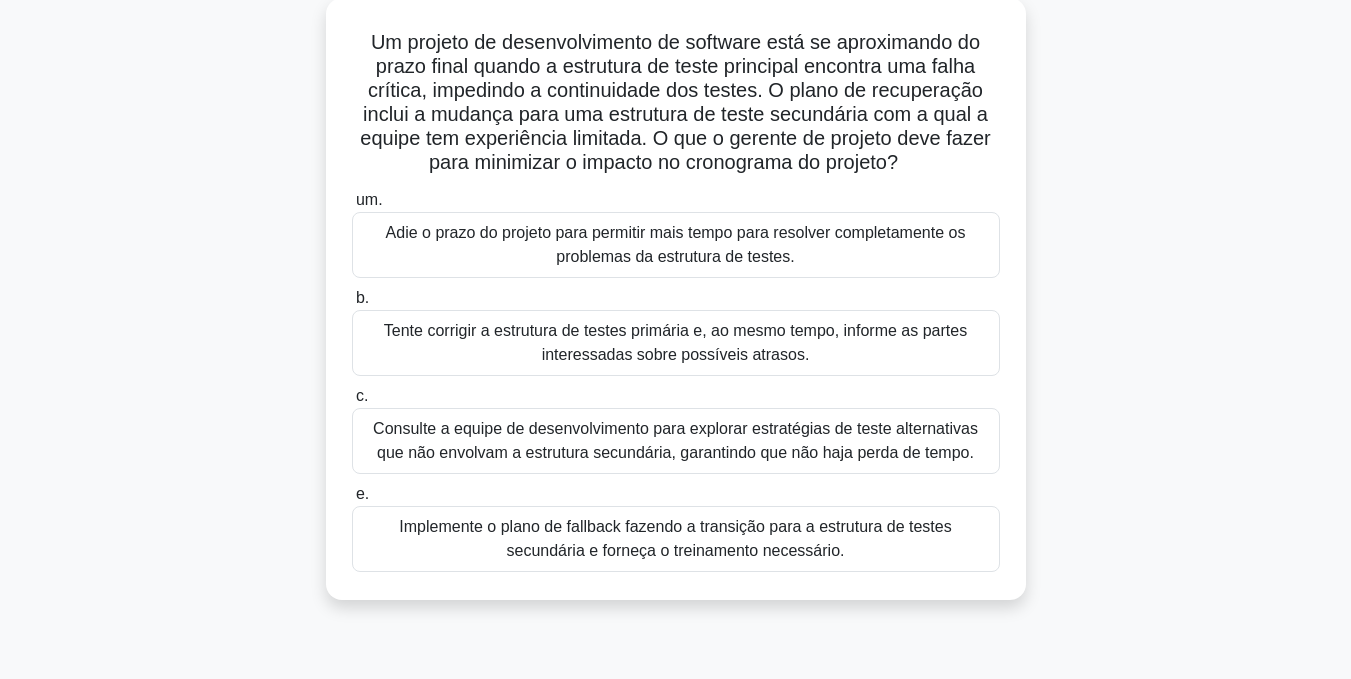 click on "Implemente o plano de fallback fazendo a transição para a estrutura de testes secundária e forneça o treinamento necessário." at bounding box center [675, 538] 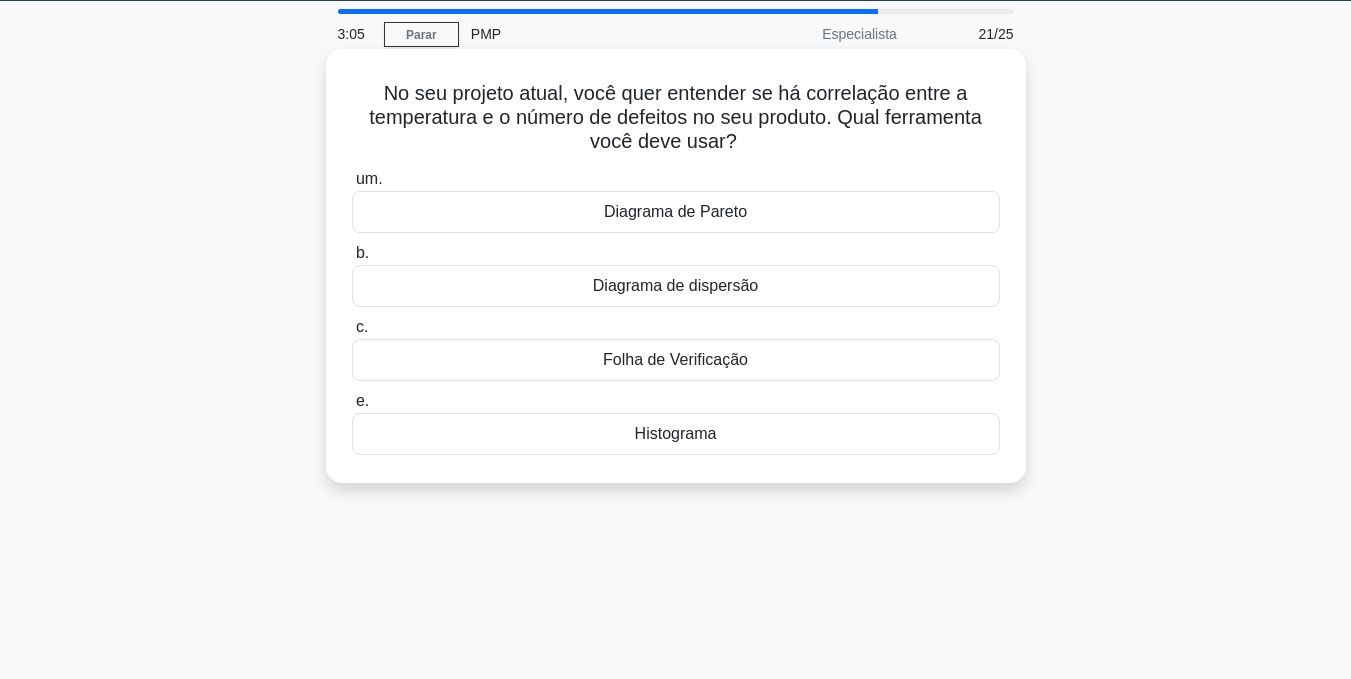 scroll, scrollTop: 0, scrollLeft: 0, axis: both 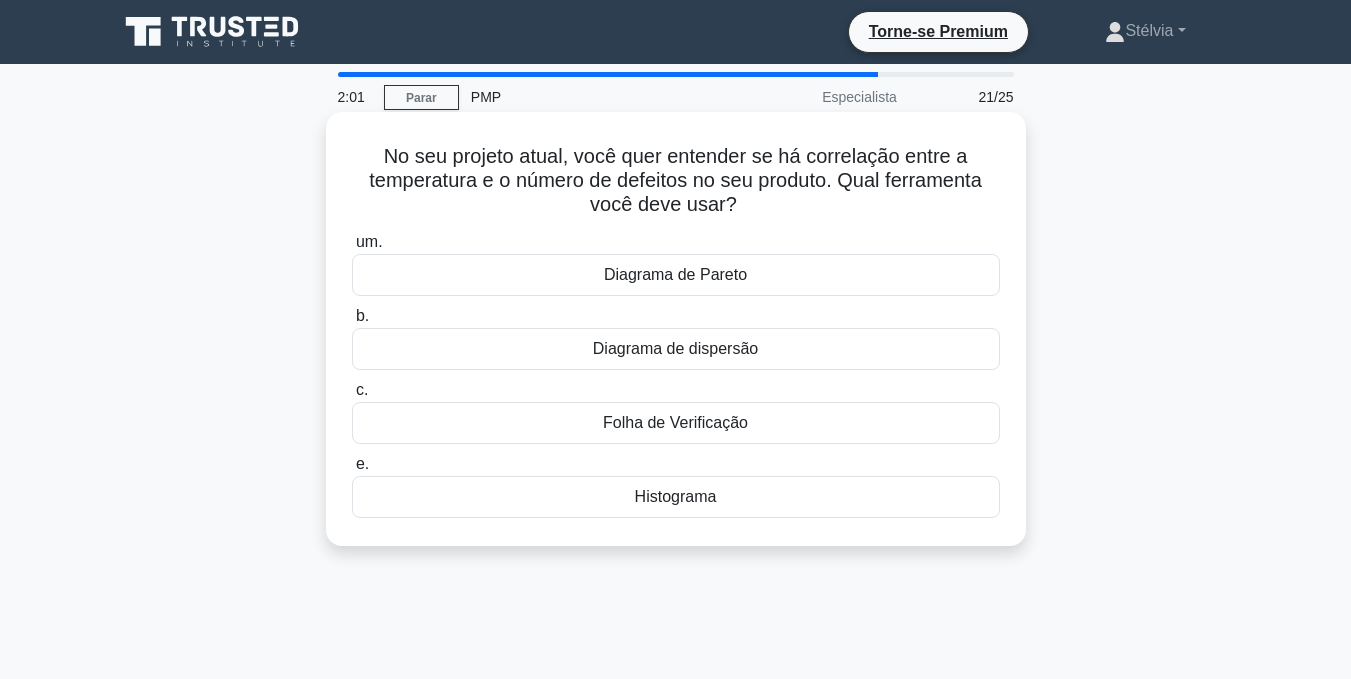 click on "Diagrama de dispersão" at bounding box center [675, 348] 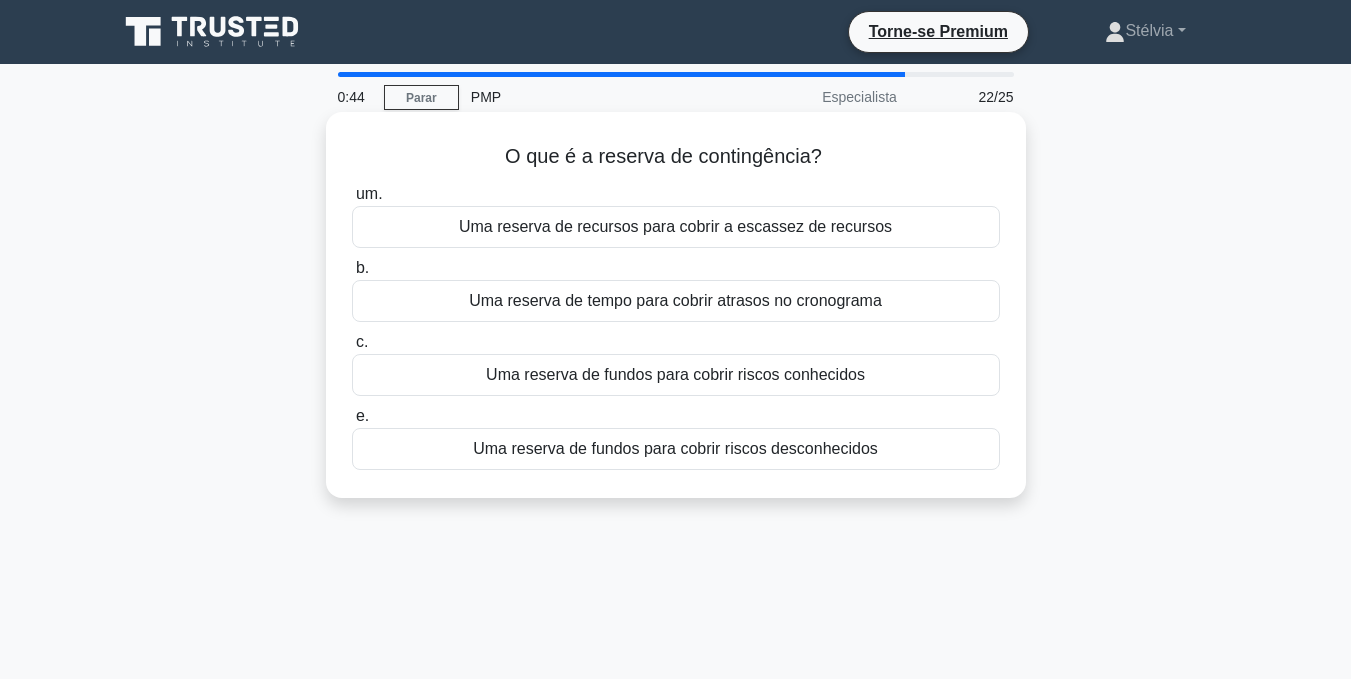 click on "Uma reserva de fundos para cobrir riscos conhecidos" at bounding box center (675, 374) 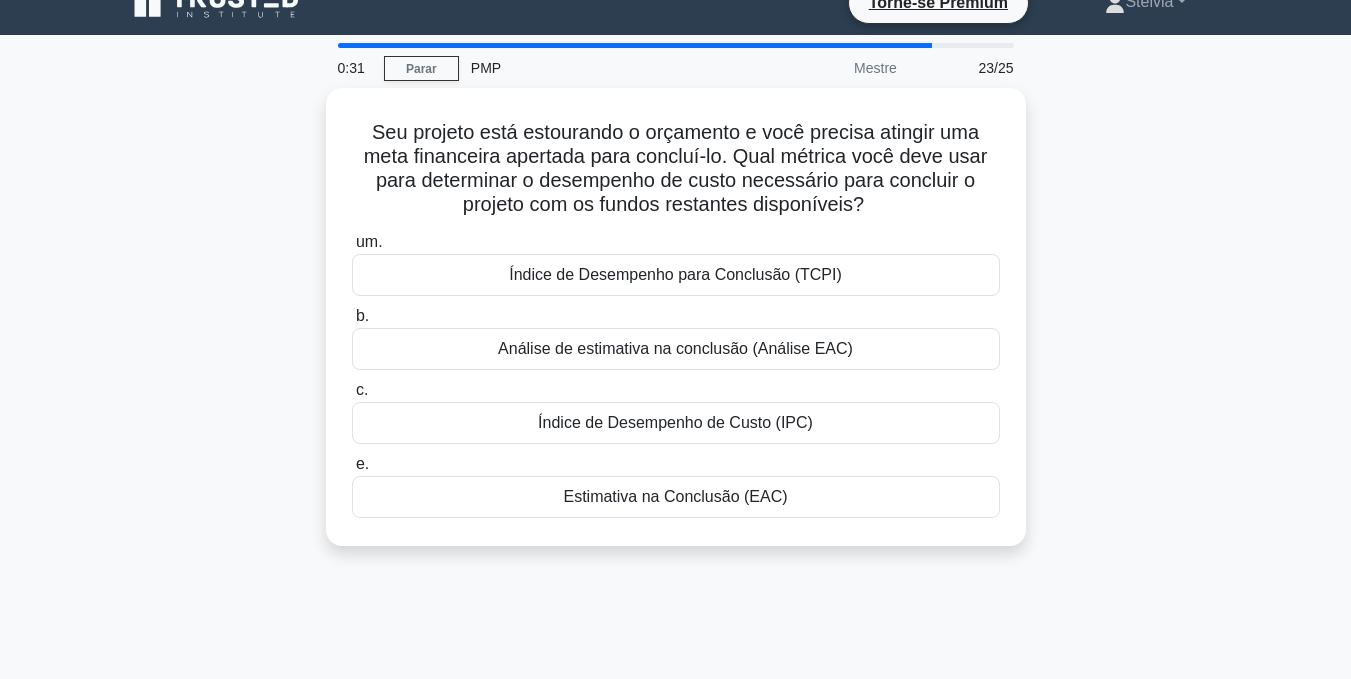 scroll, scrollTop: 35, scrollLeft: 0, axis: vertical 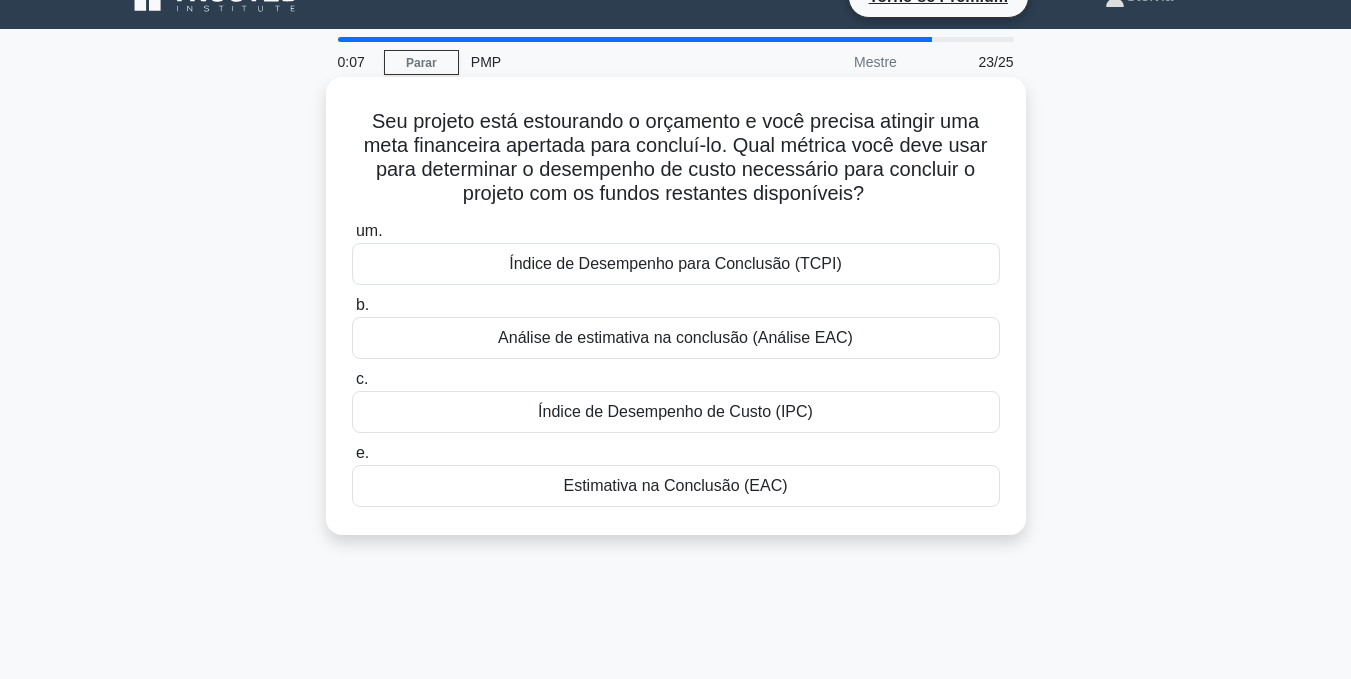 click on "Índice de Desempenho de Custo (IPC)" at bounding box center (675, 411) 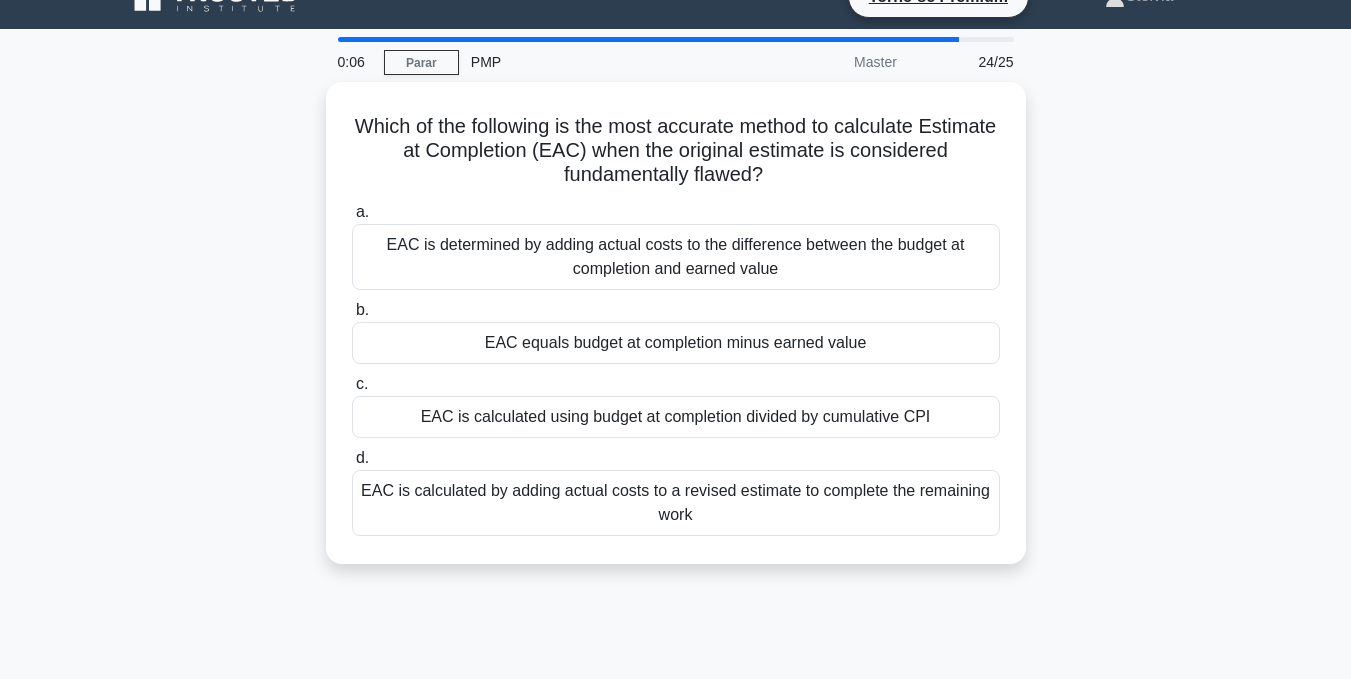 scroll, scrollTop: 0, scrollLeft: 0, axis: both 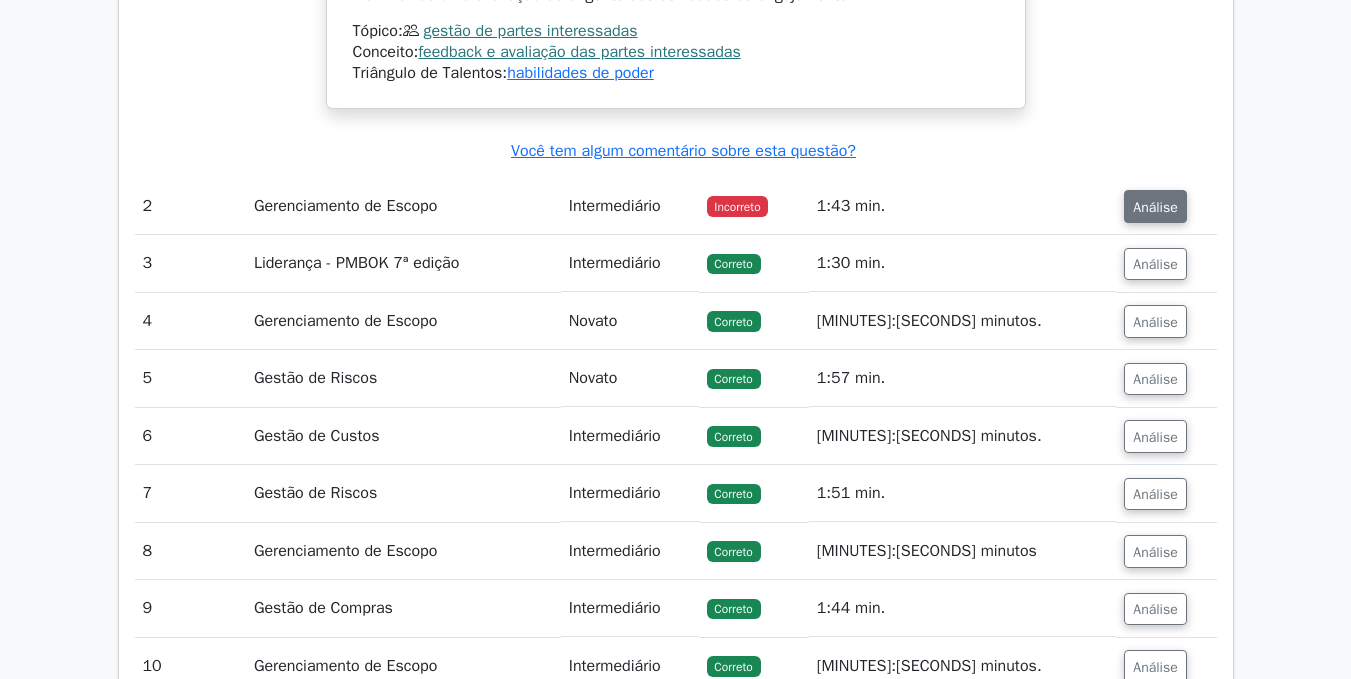 click on "Análise" at bounding box center [1155, 207] 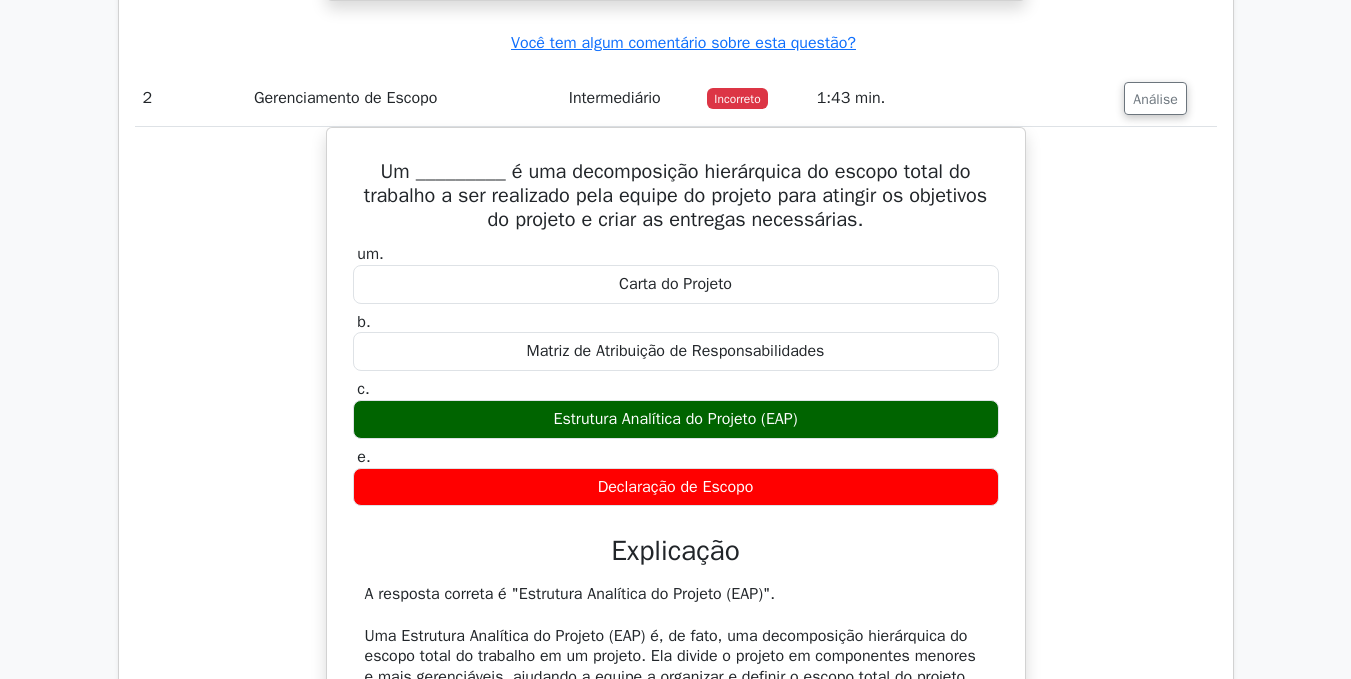 scroll, scrollTop: 3091, scrollLeft: 0, axis: vertical 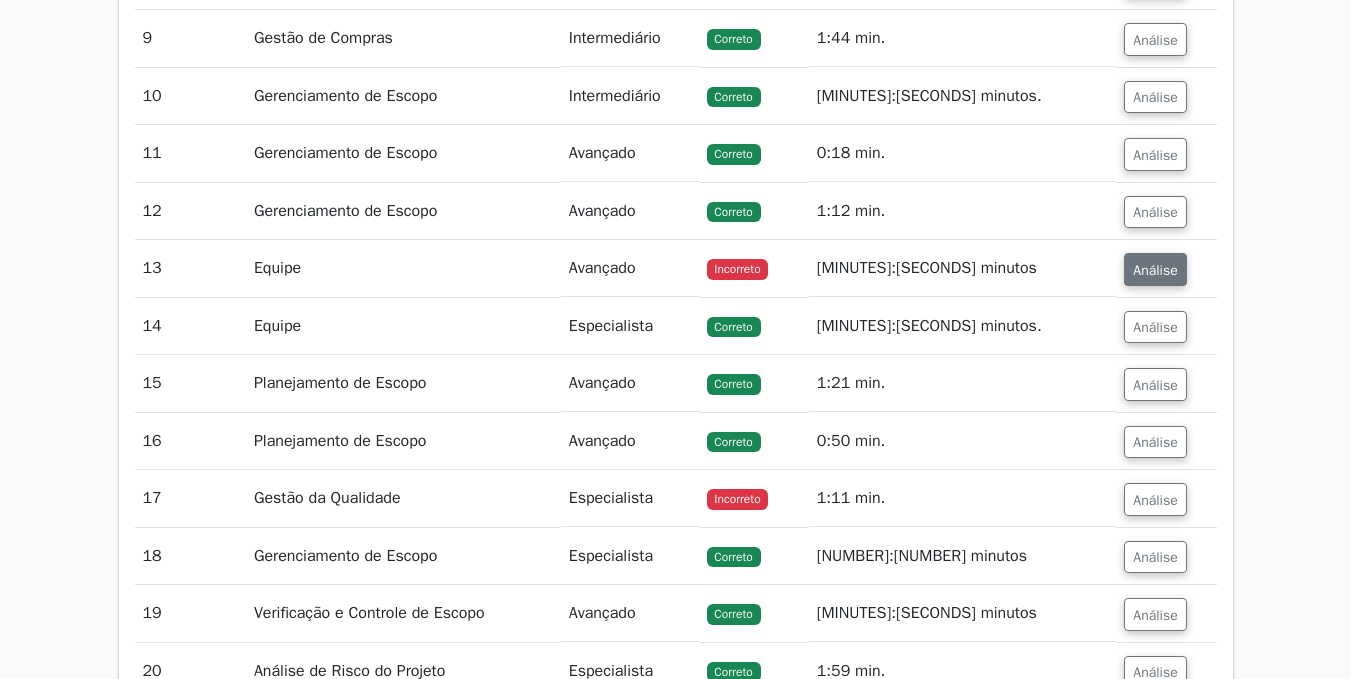 click on "Análise" at bounding box center (1155, 270) 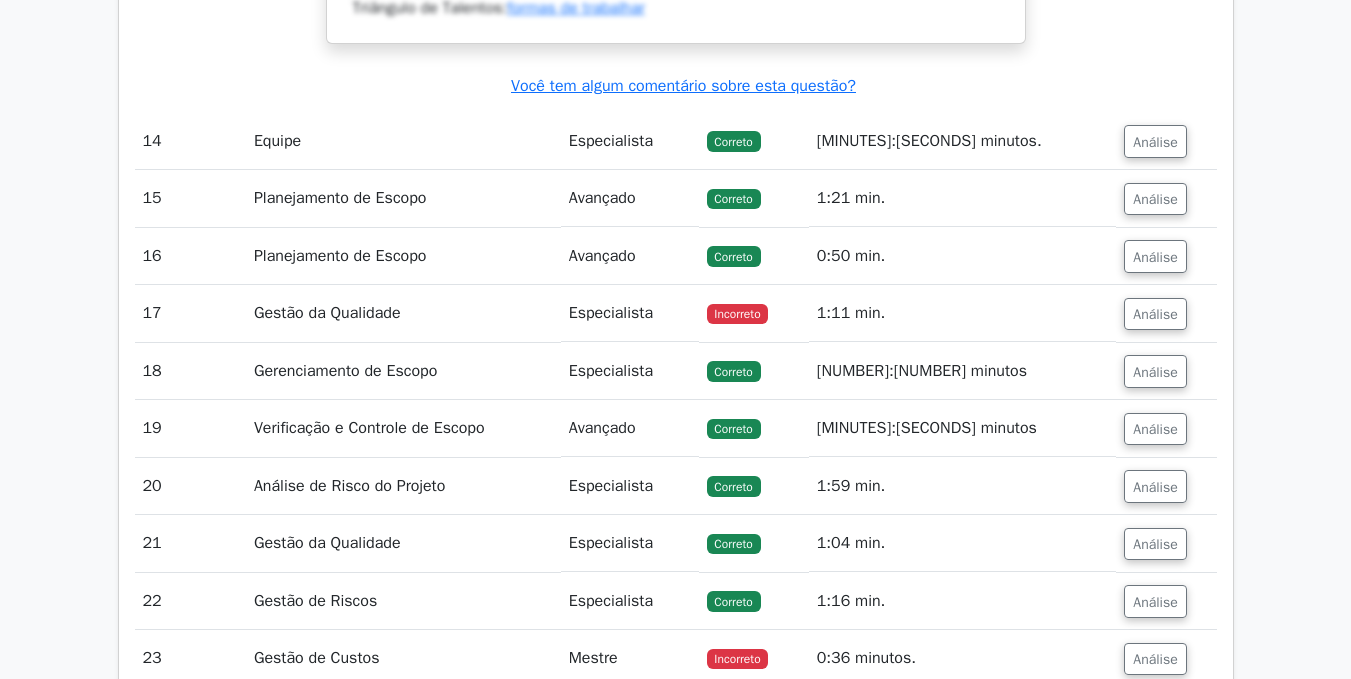 scroll, scrollTop: 6652, scrollLeft: 0, axis: vertical 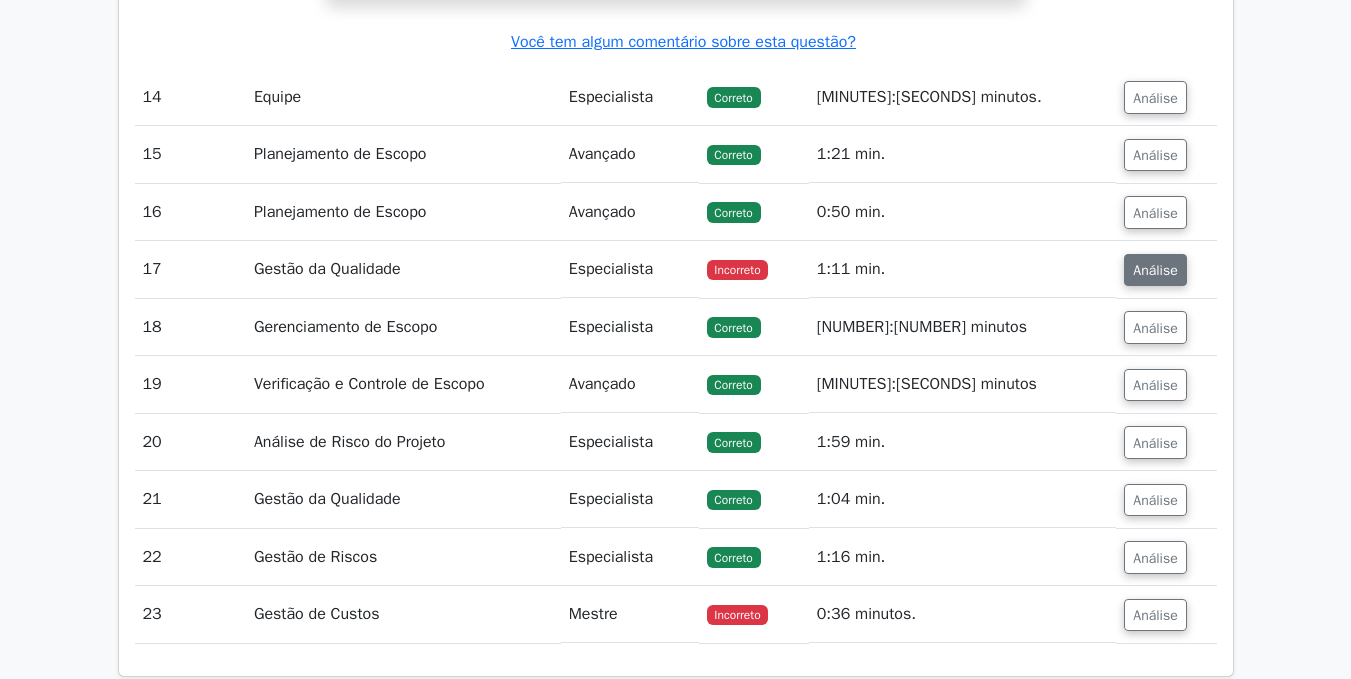 click on "Análise" at bounding box center (1155, 270) 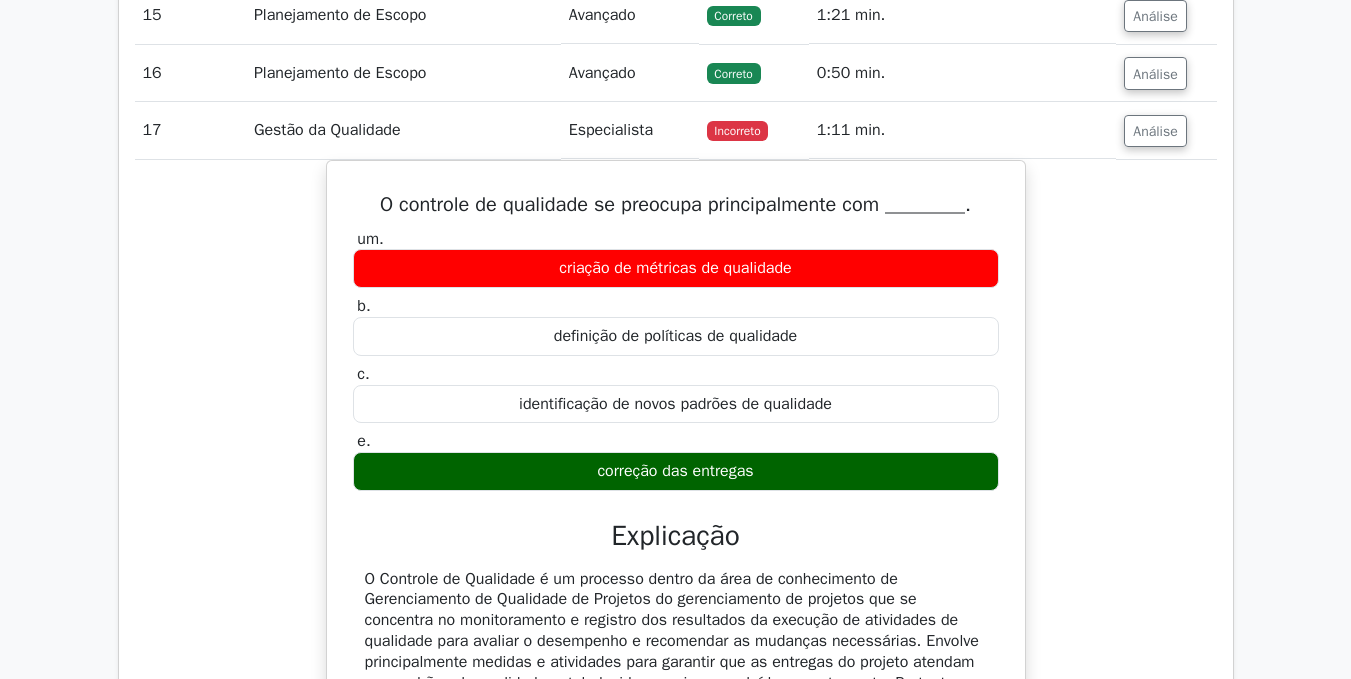 scroll, scrollTop: 6811, scrollLeft: 0, axis: vertical 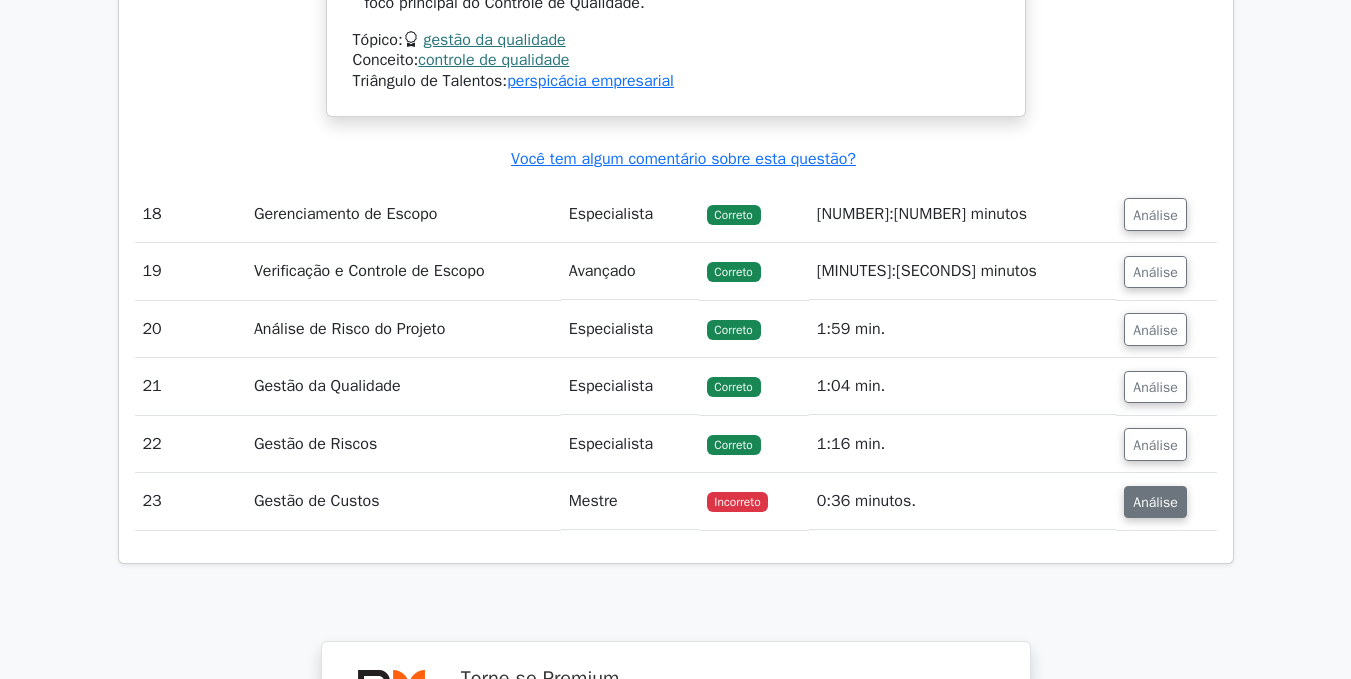 click on "Análise" at bounding box center [1155, 502] 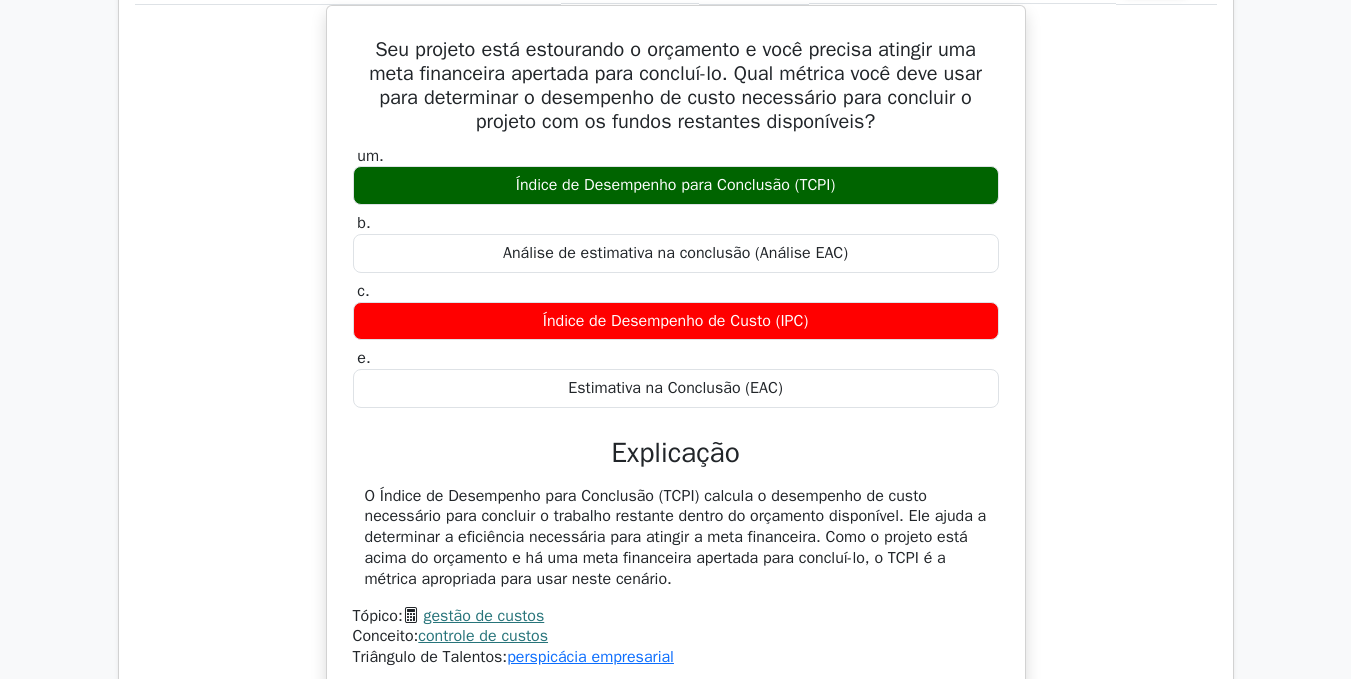 scroll, scrollTop: 8168, scrollLeft: 0, axis: vertical 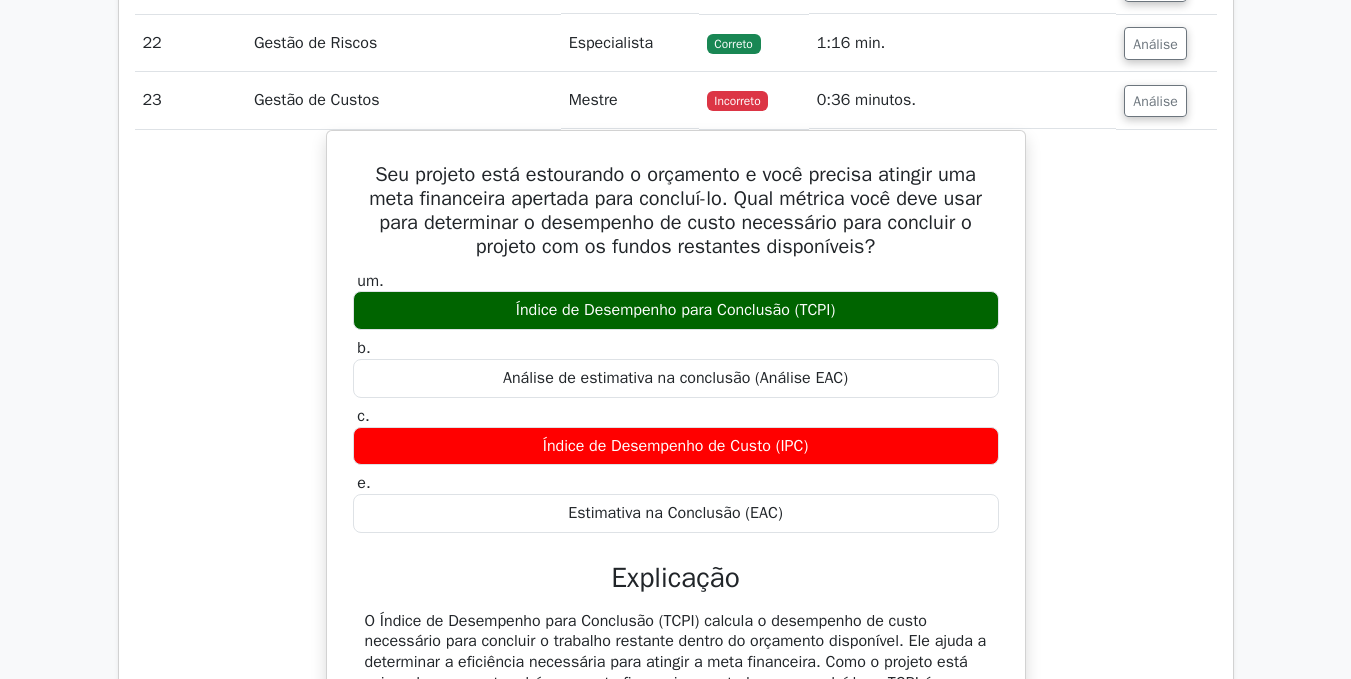 type 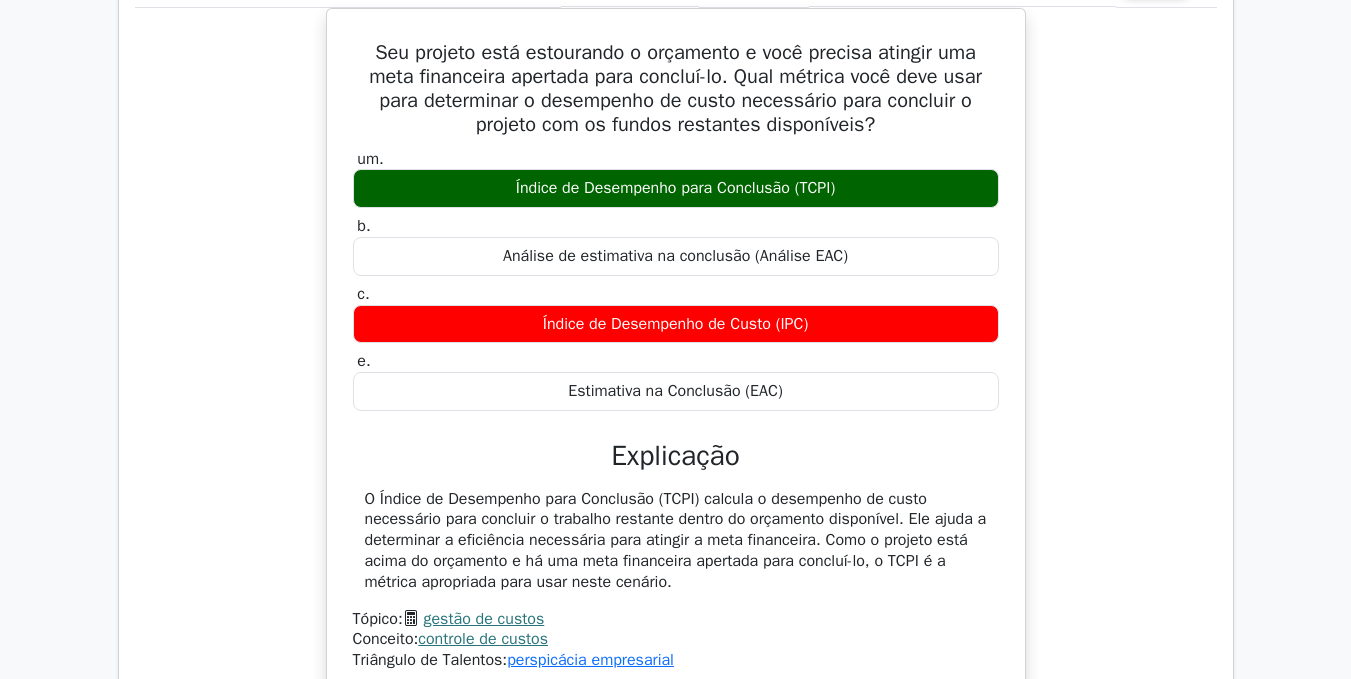 scroll, scrollTop: 8288, scrollLeft: 0, axis: vertical 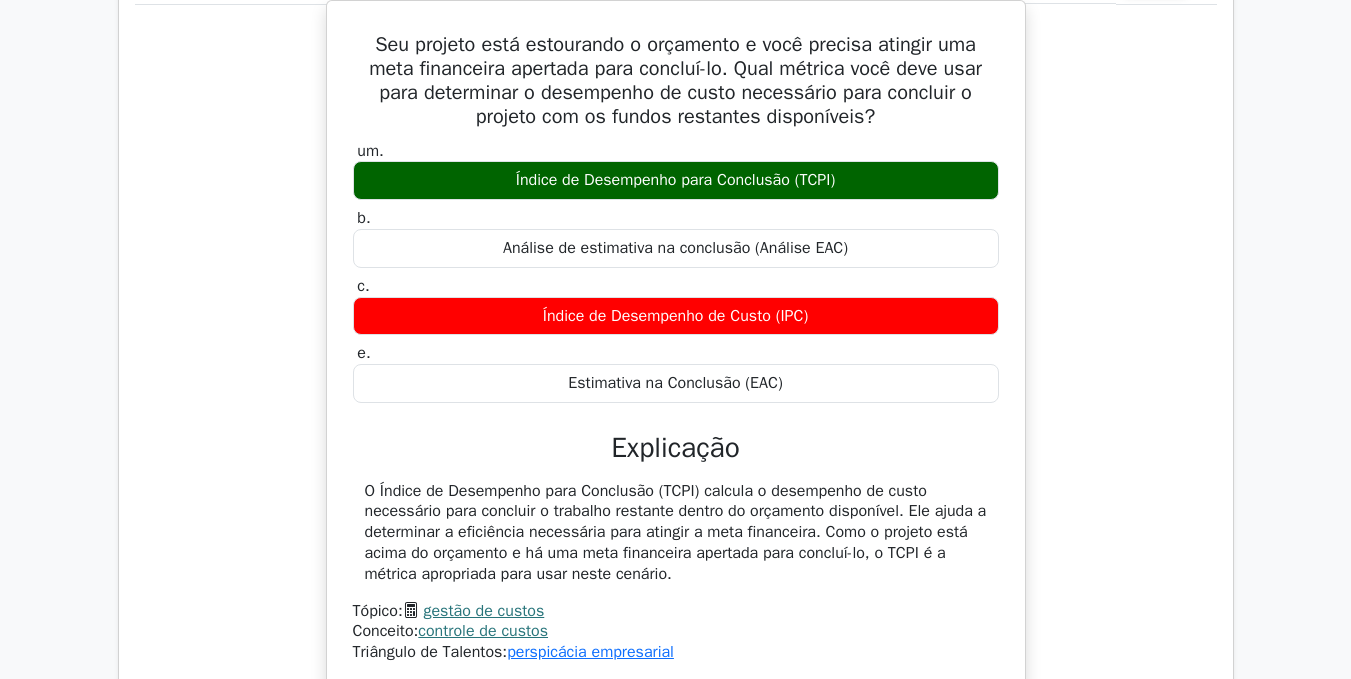 click on "controle de custos" at bounding box center [483, 631] 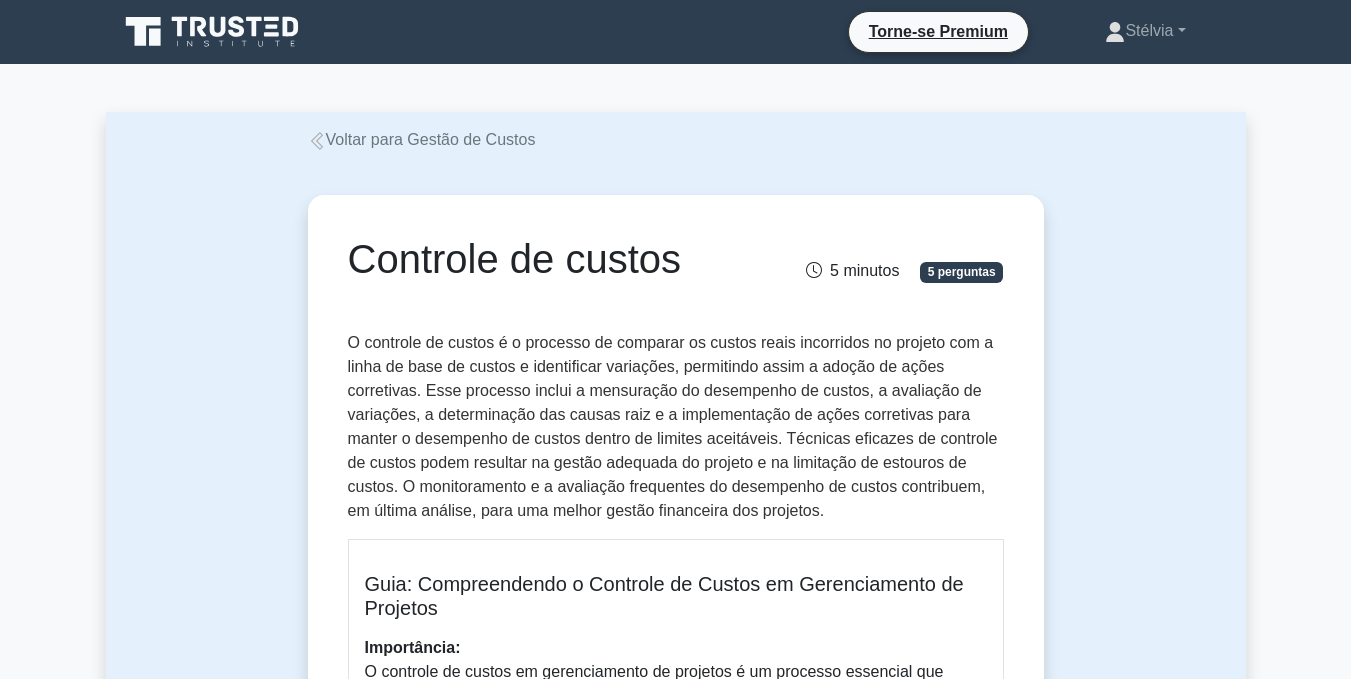 scroll, scrollTop: 0, scrollLeft: 0, axis: both 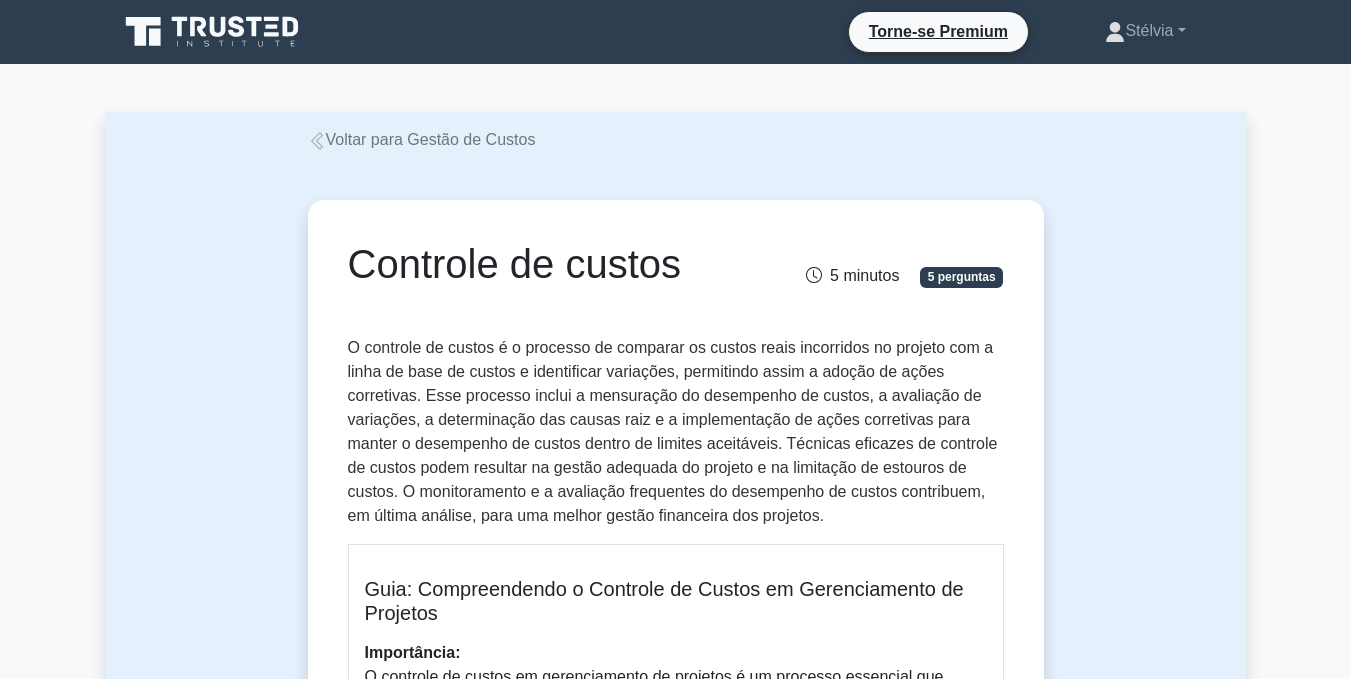 click 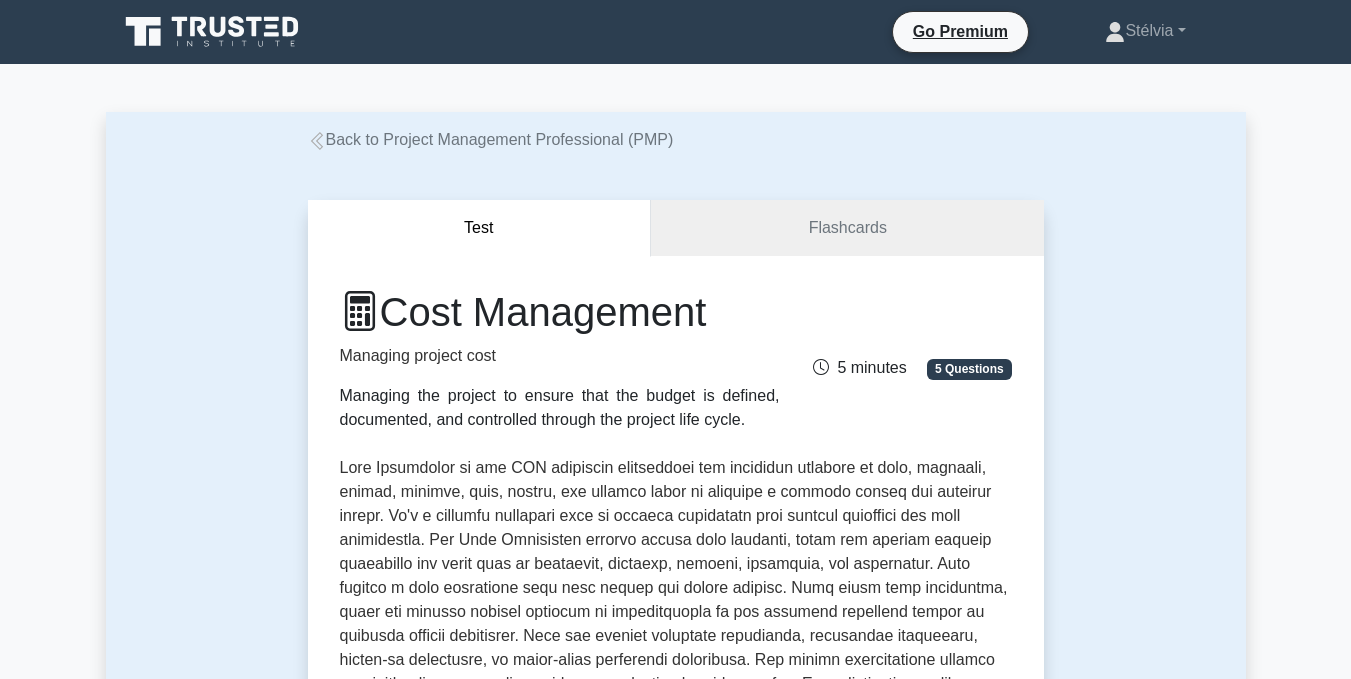 scroll, scrollTop: 0, scrollLeft: 0, axis: both 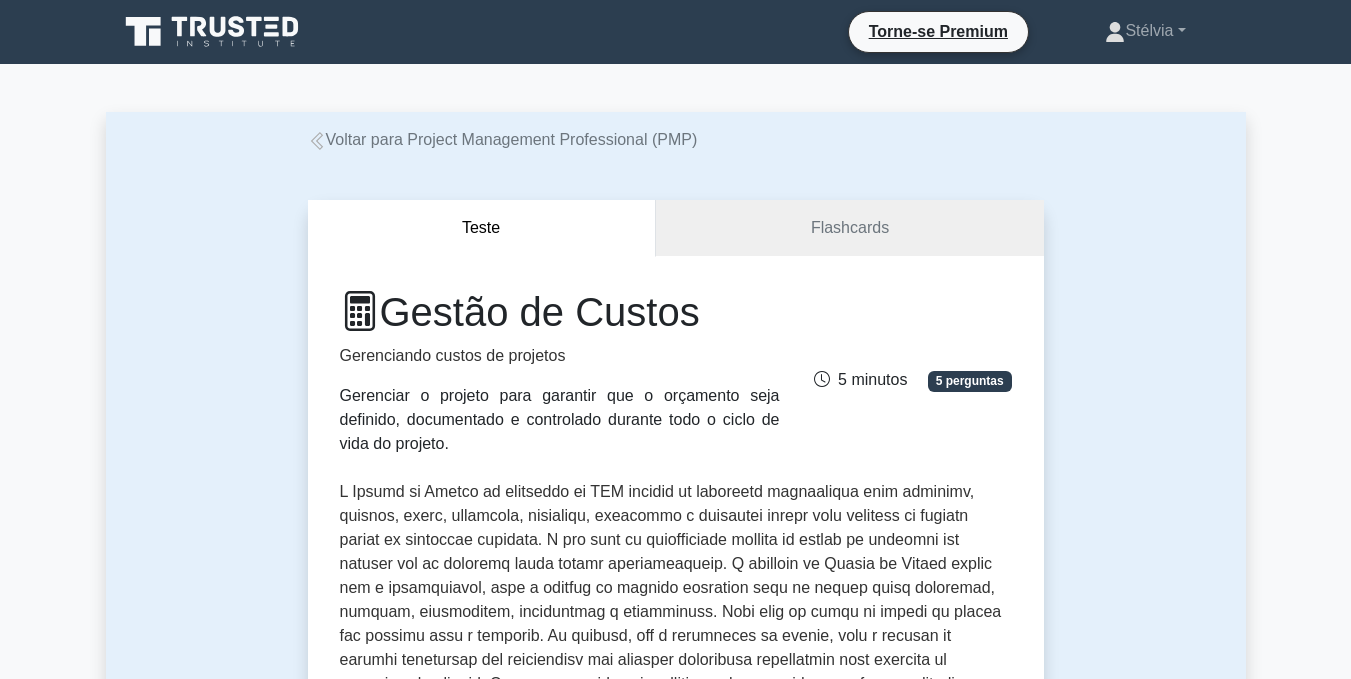 click 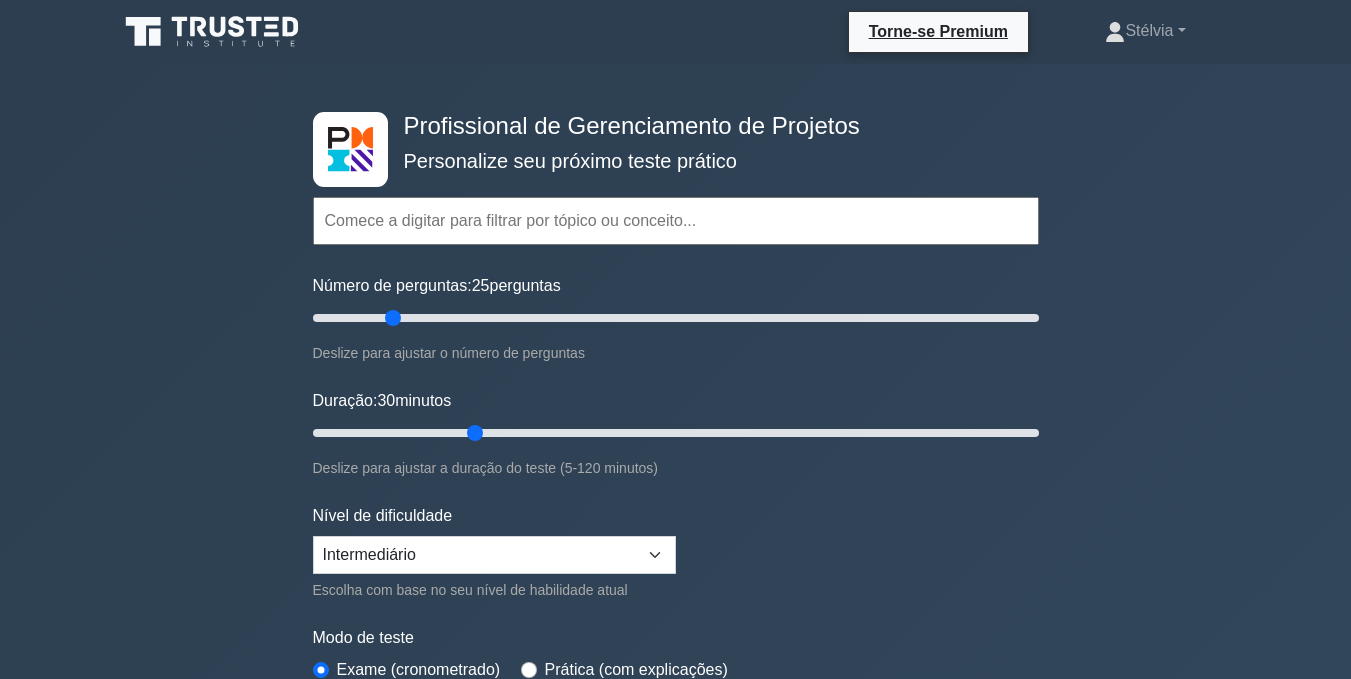 scroll, scrollTop: 0, scrollLeft: 0, axis: both 